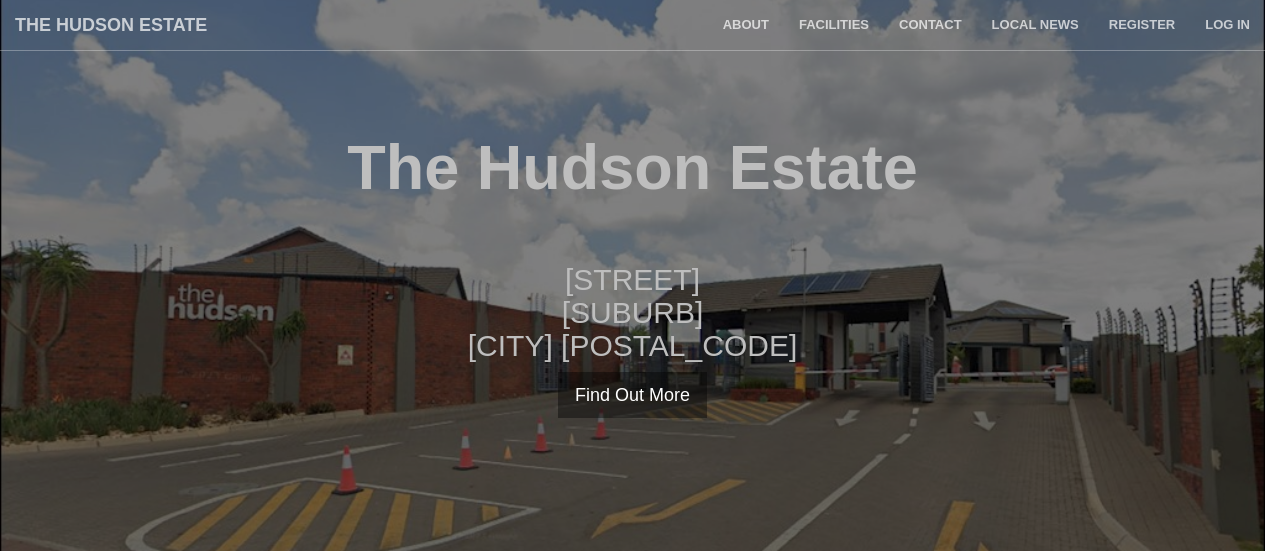 scroll, scrollTop: 0, scrollLeft: 0, axis: both 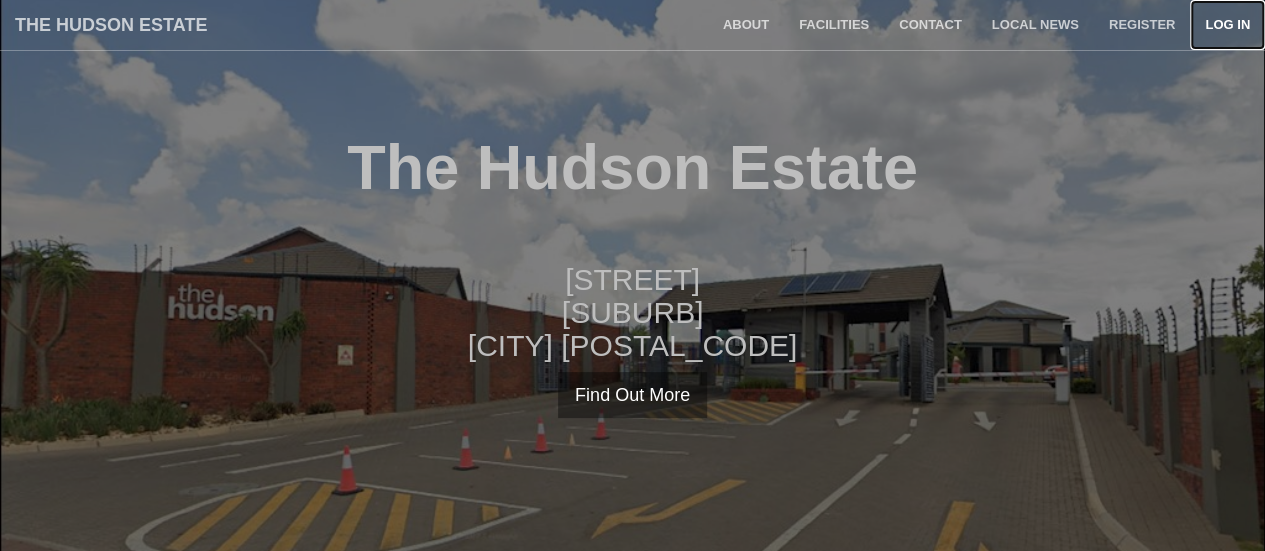 click on "Log in" at bounding box center (1227, 25) 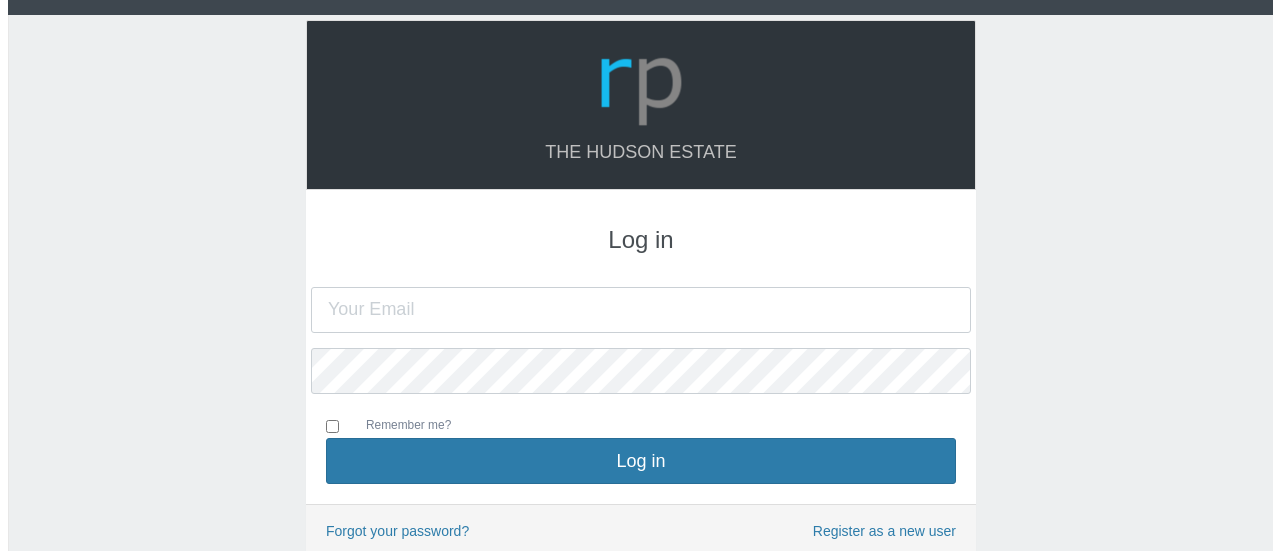 scroll, scrollTop: 0, scrollLeft: 0, axis: both 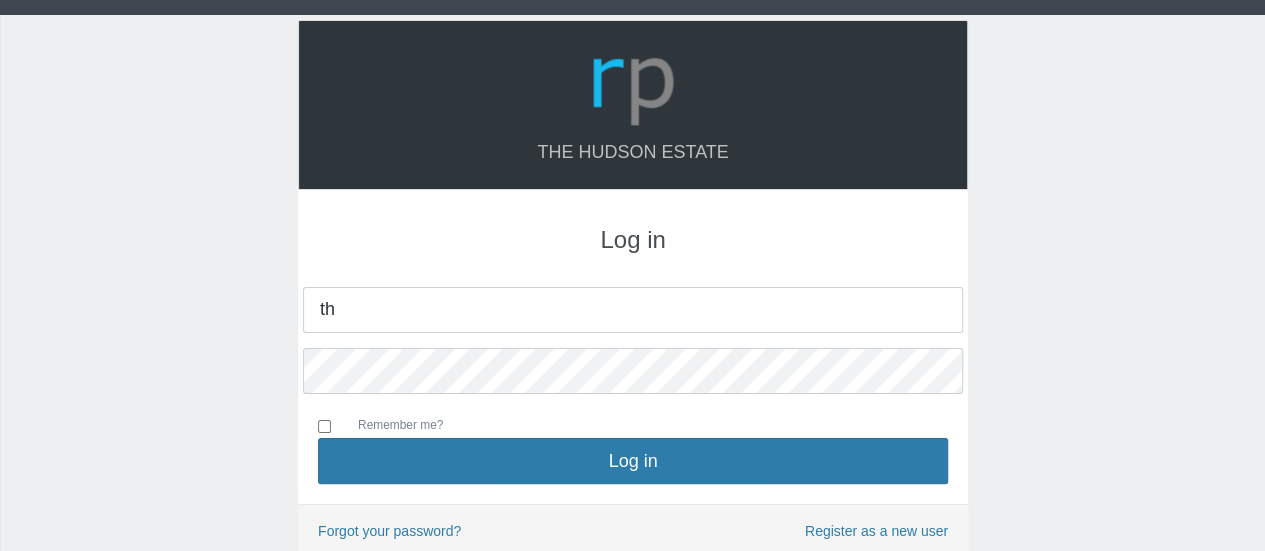 type on "[USERNAME]@[DOMAIN]" 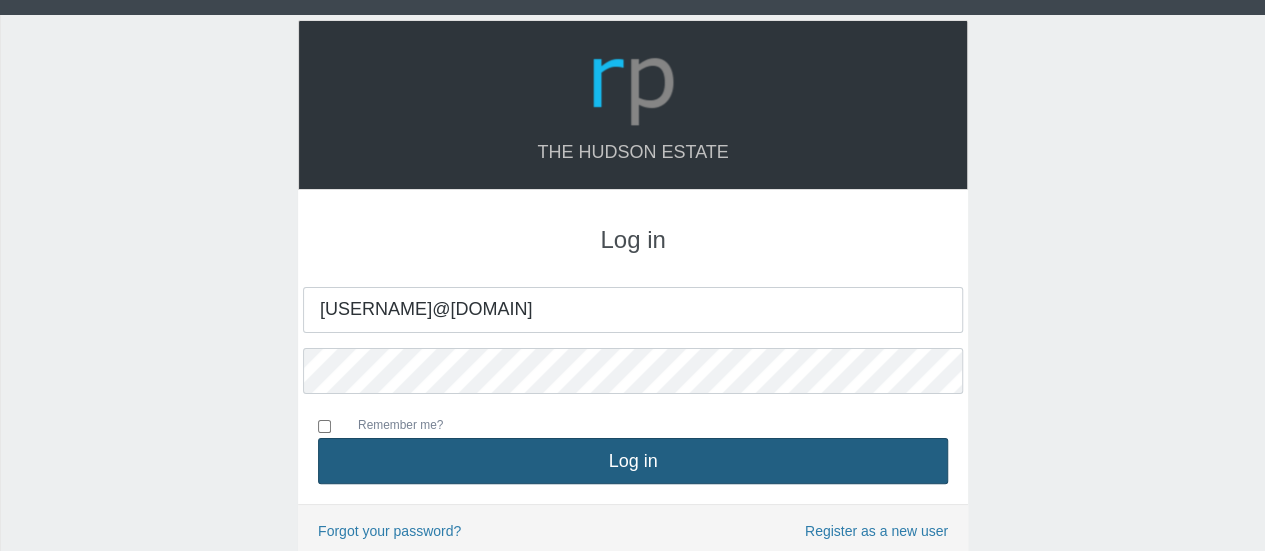 click on "Log in" at bounding box center (633, 461) 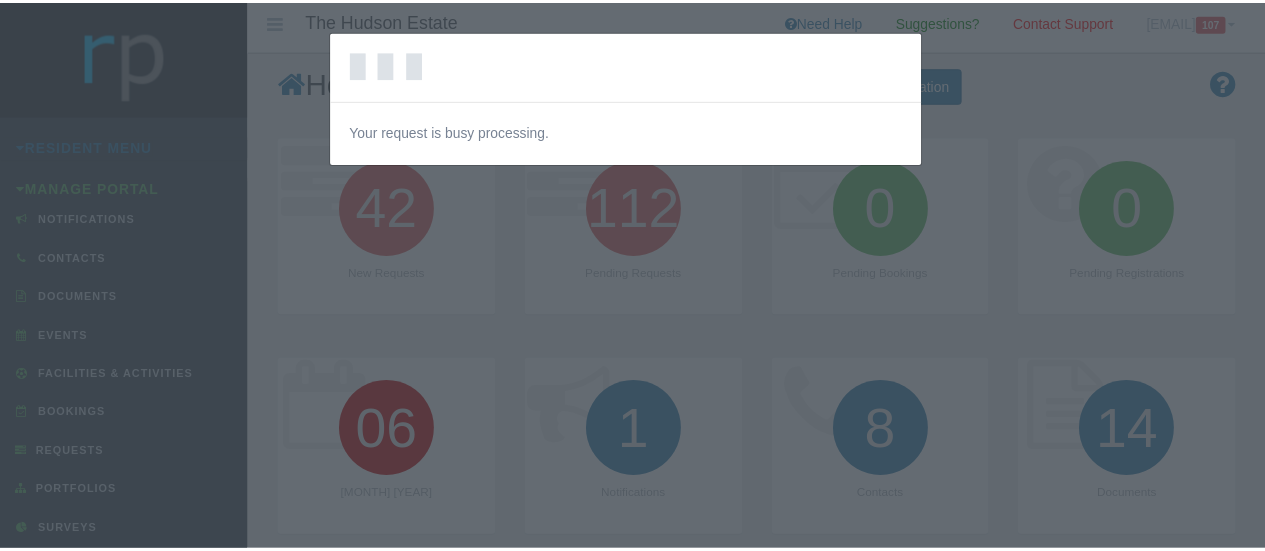scroll, scrollTop: 0, scrollLeft: 0, axis: both 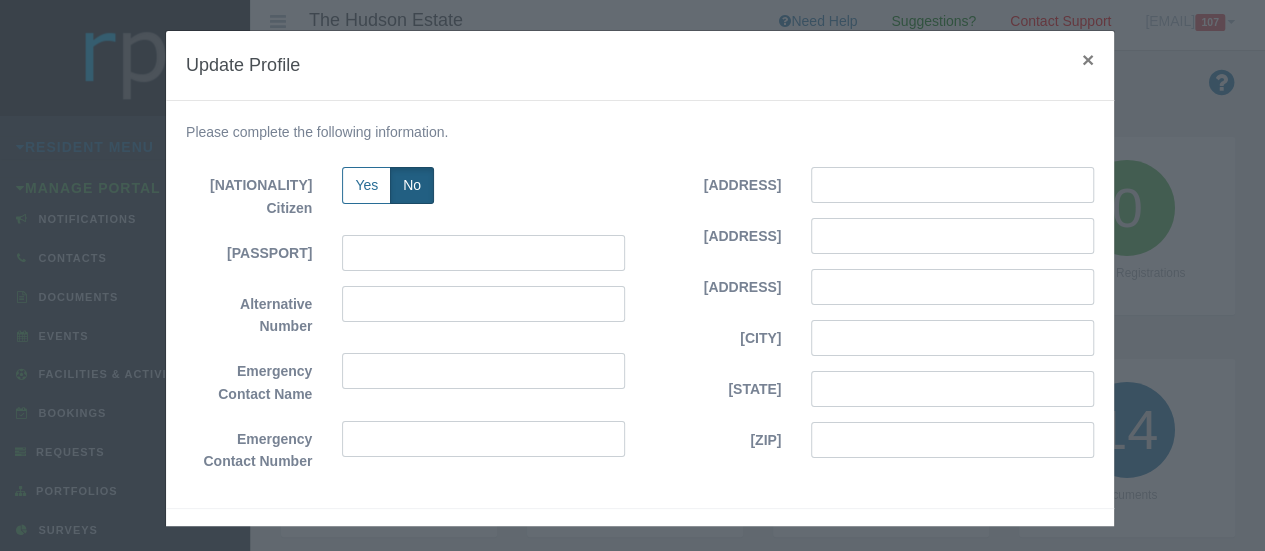click on "×" at bounding box center (1088, 59) 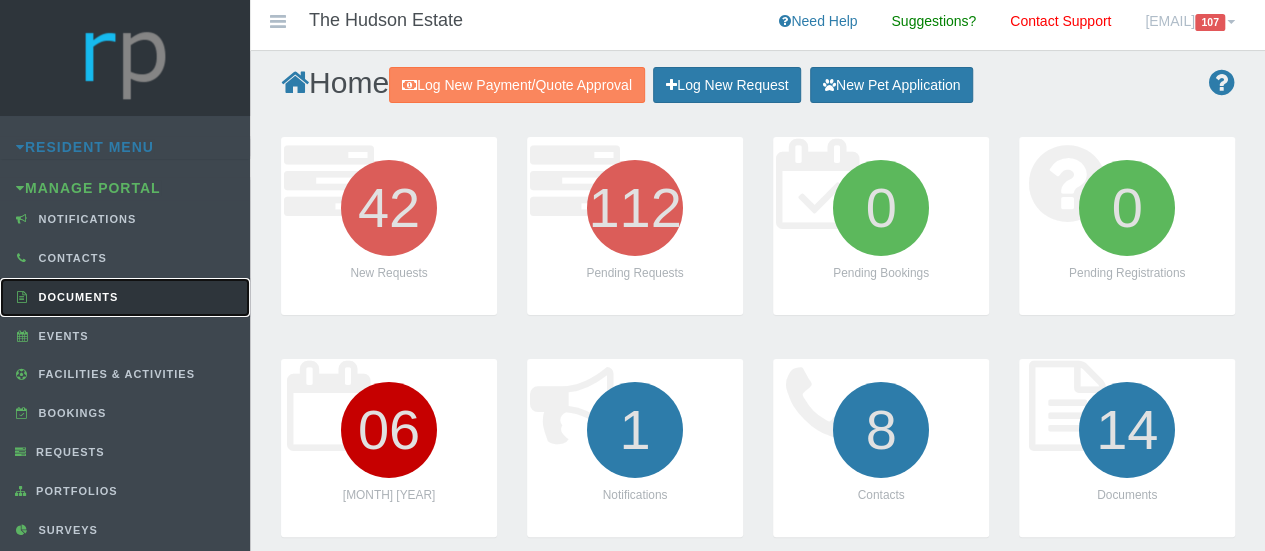 click on "Documents" at bounding box center [76, 297] 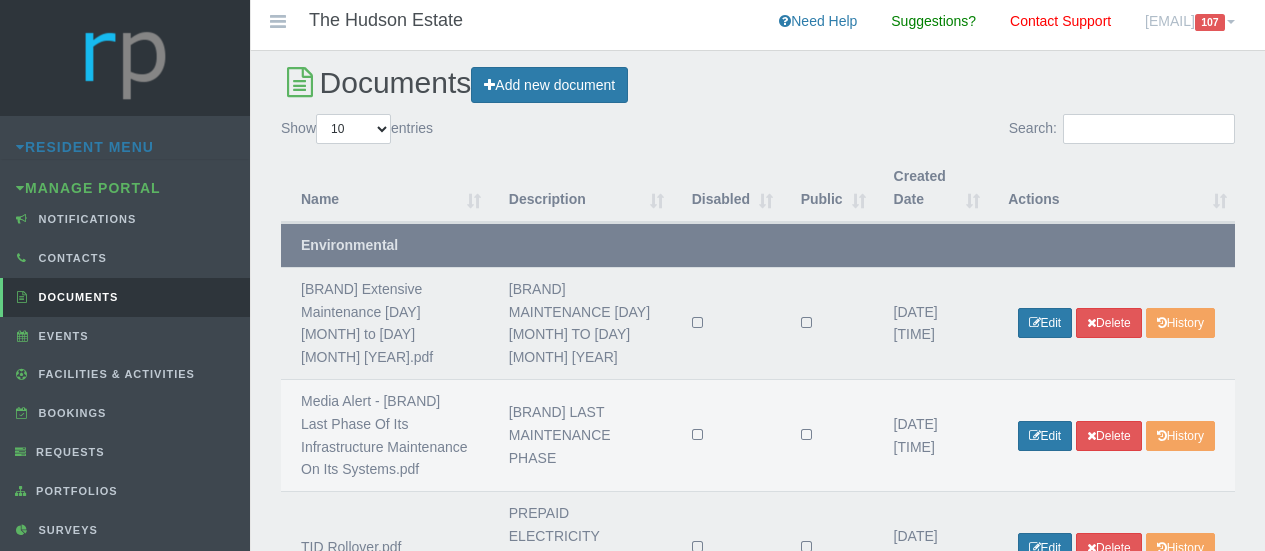 scroll, scrollTop: 0, scrollLeft: 0, axis: both 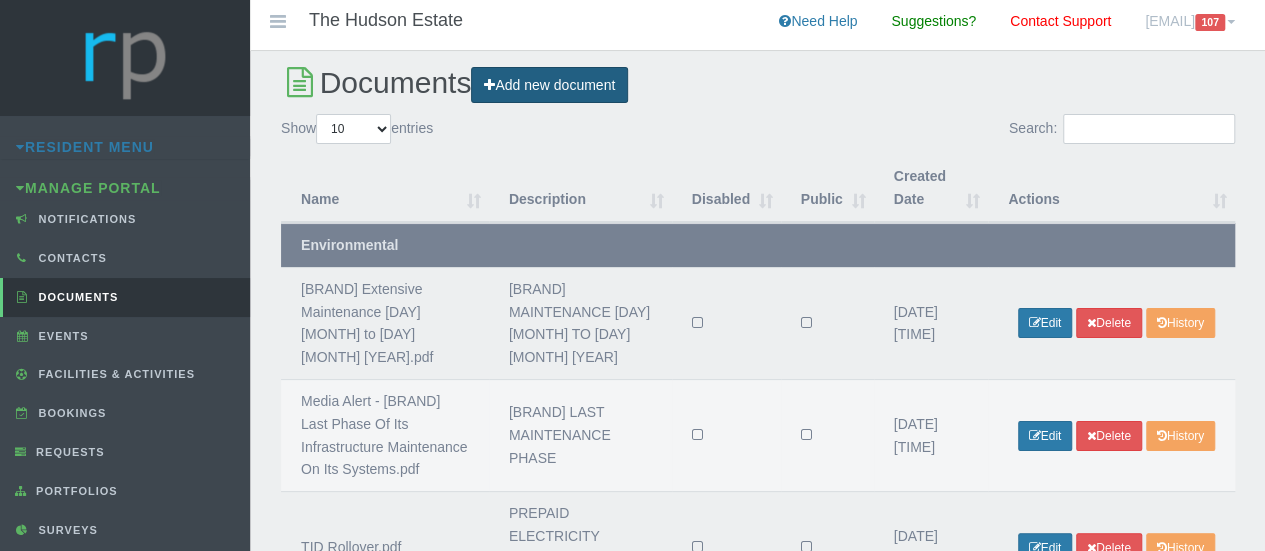 click on "Add new document" at bounding box center (549, 85) 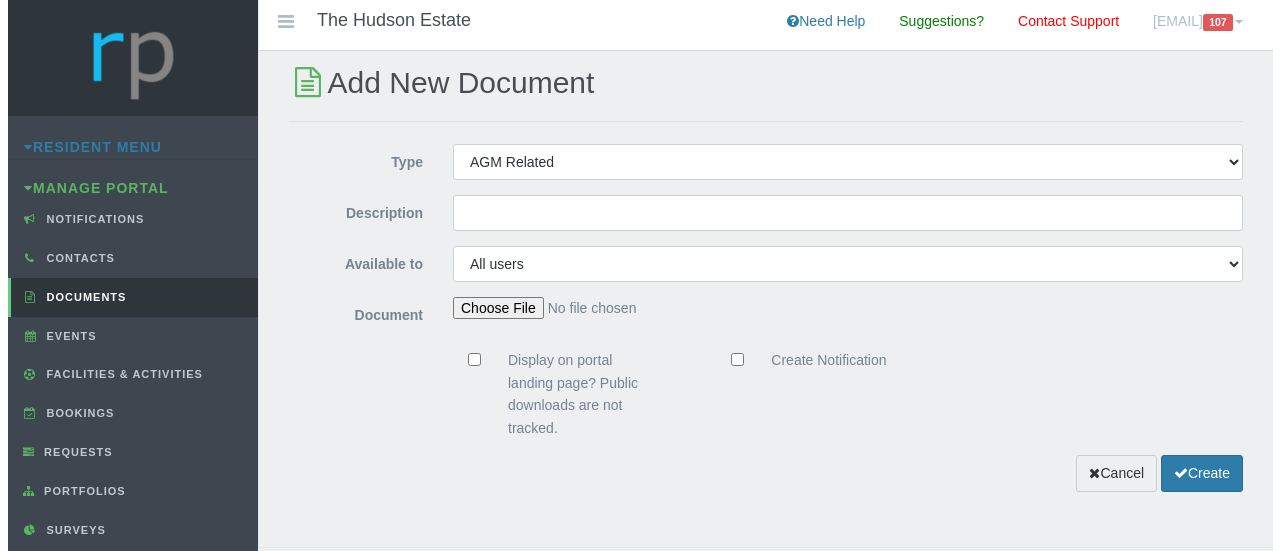 scroll, scrollTop: 0, scrollLeft: 0, axis: both 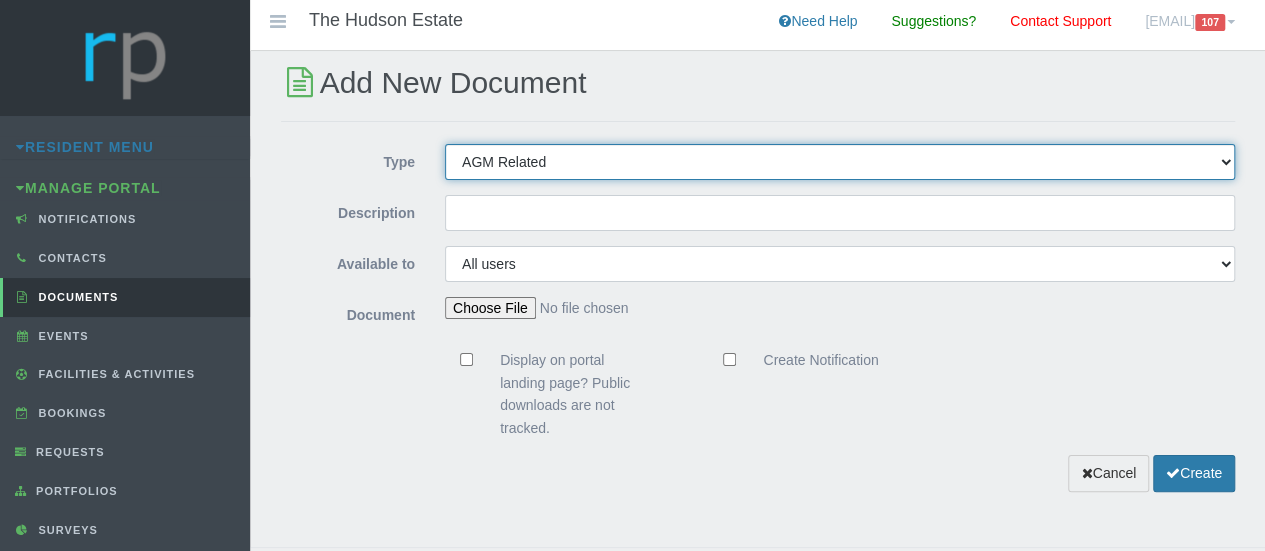 click on "AGM Related
News Article
Construction
Environmental
Financial Documents
General
Meeting Minutes
Newsletter
Other
Photo Gallery
Quotation
Rules and Regulations" at bounding box center [840, 162] 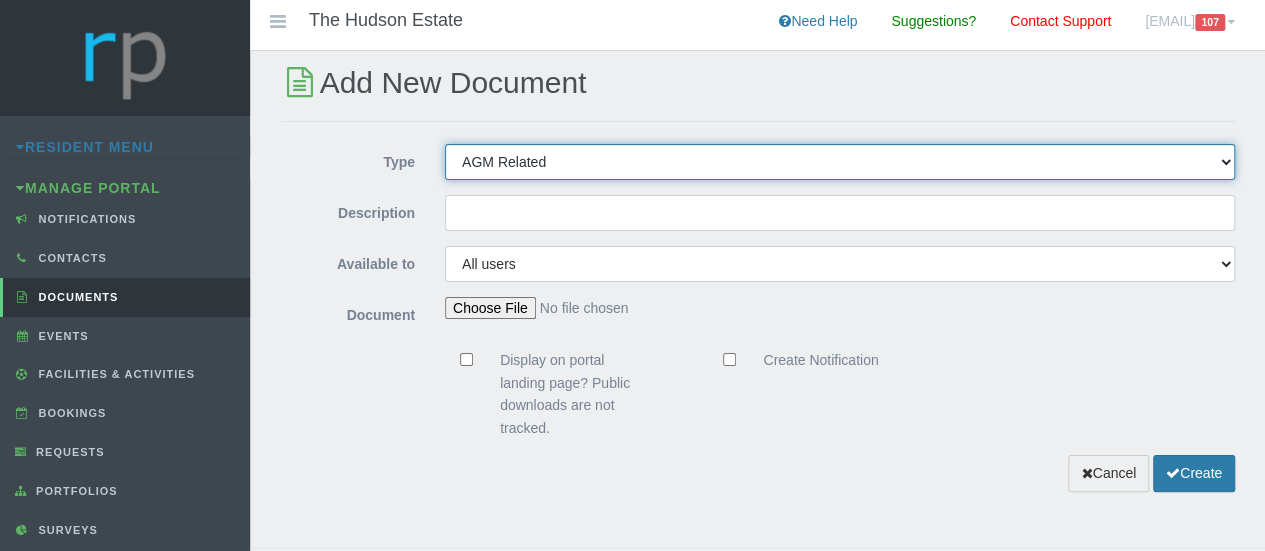 select on "GENERAL" 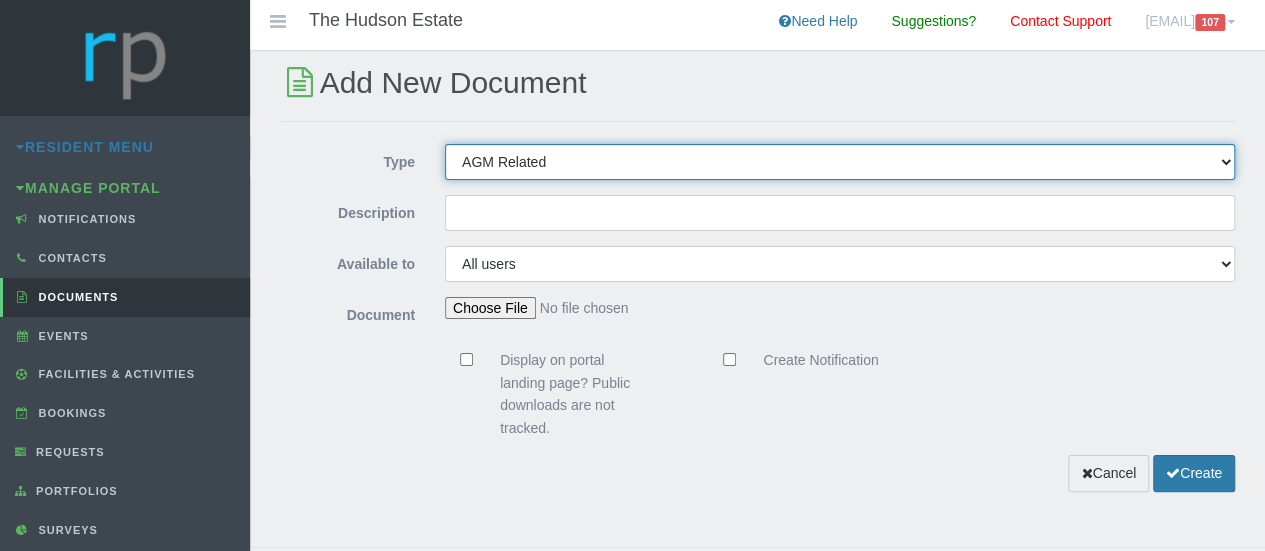 click on "AGM Related
News Article
Construction
Environmental
Financial Documents
General
Meeting Minutes
Newsletter
Other
Photo Gallery
Quotation
Rules and Regulations" at bounding box center [840, 162] 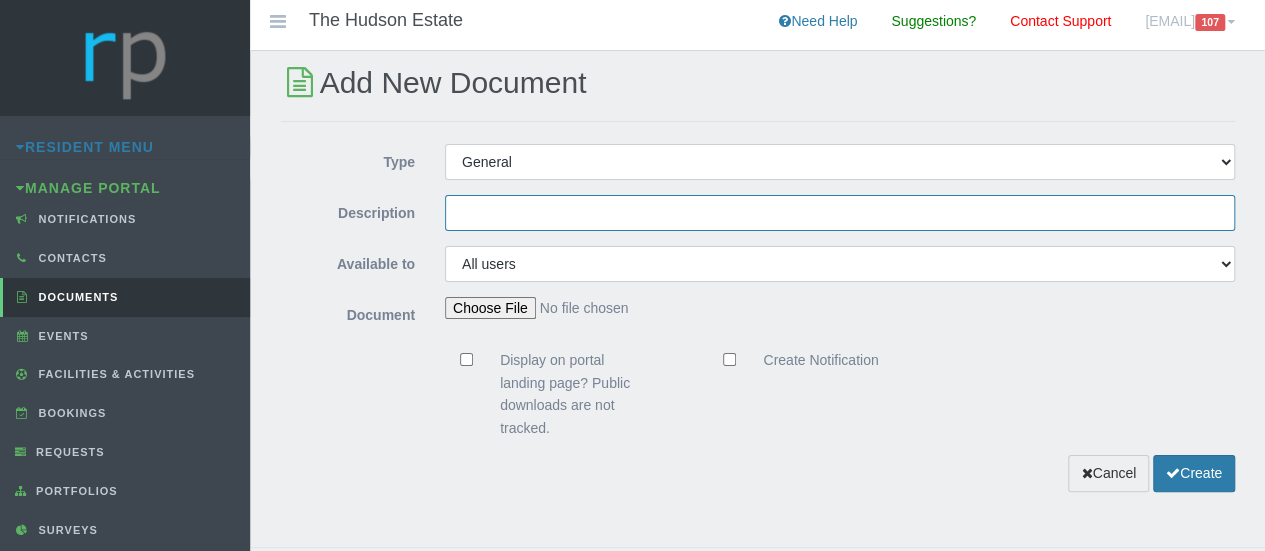click on "Description" at bounding box center [840, 213] 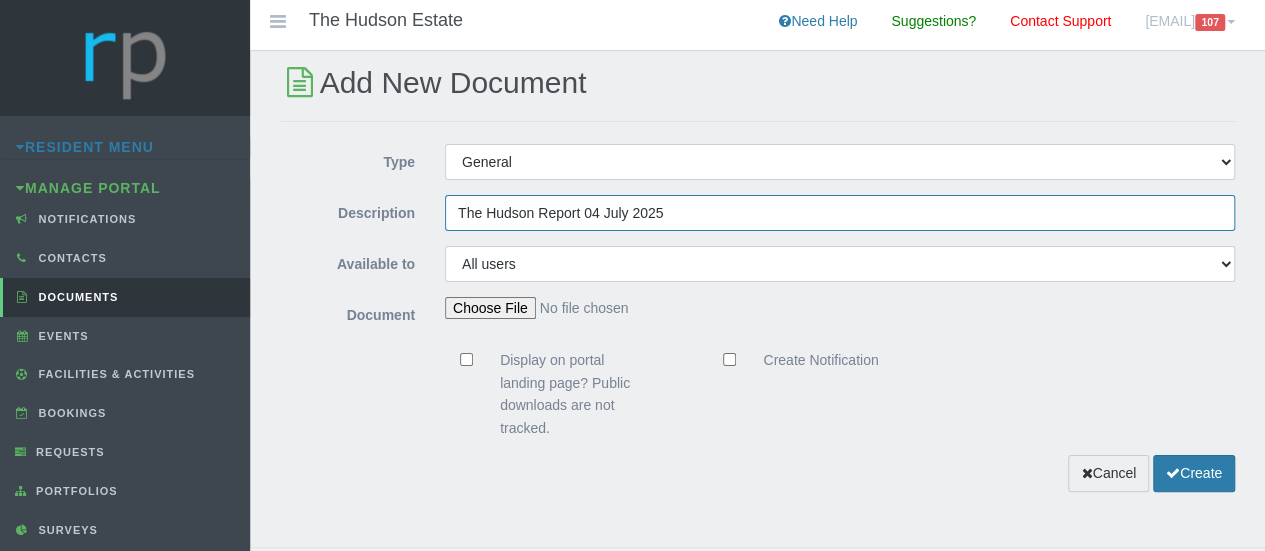 type on "The Hudson Report 04 July 2025" 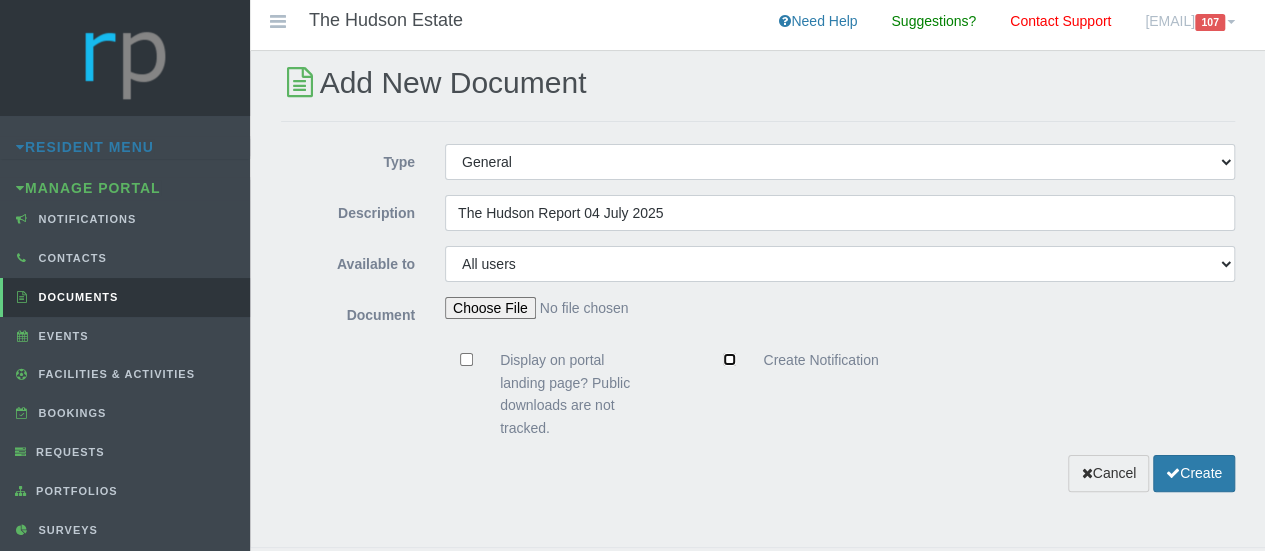 click on "Create Notification" at bounding box center (729, 359) 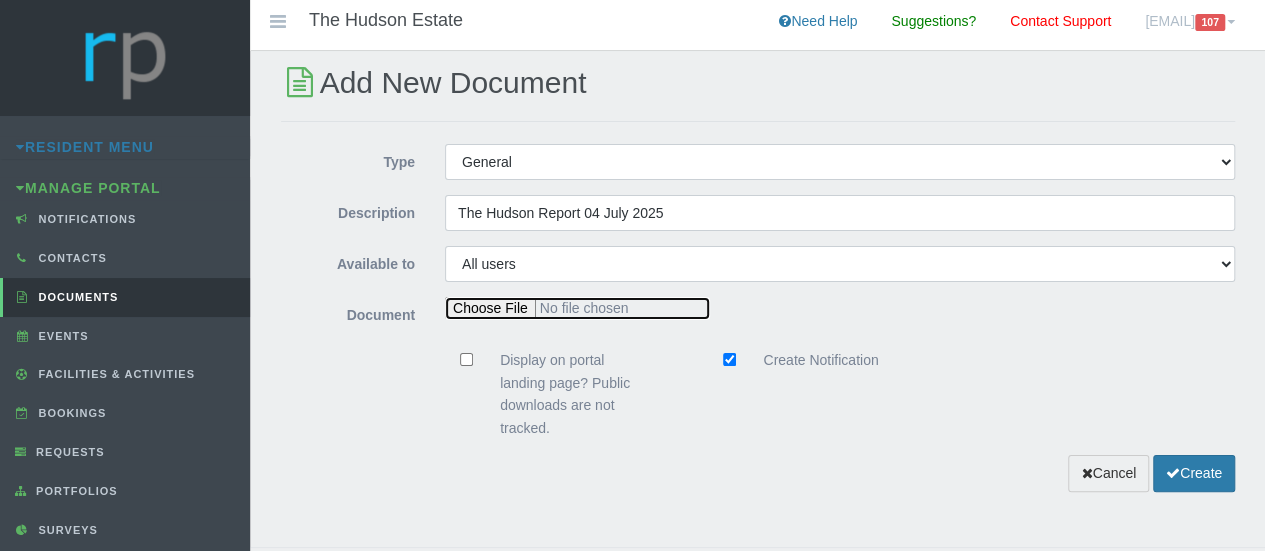 click at bounding box center (577, 308) 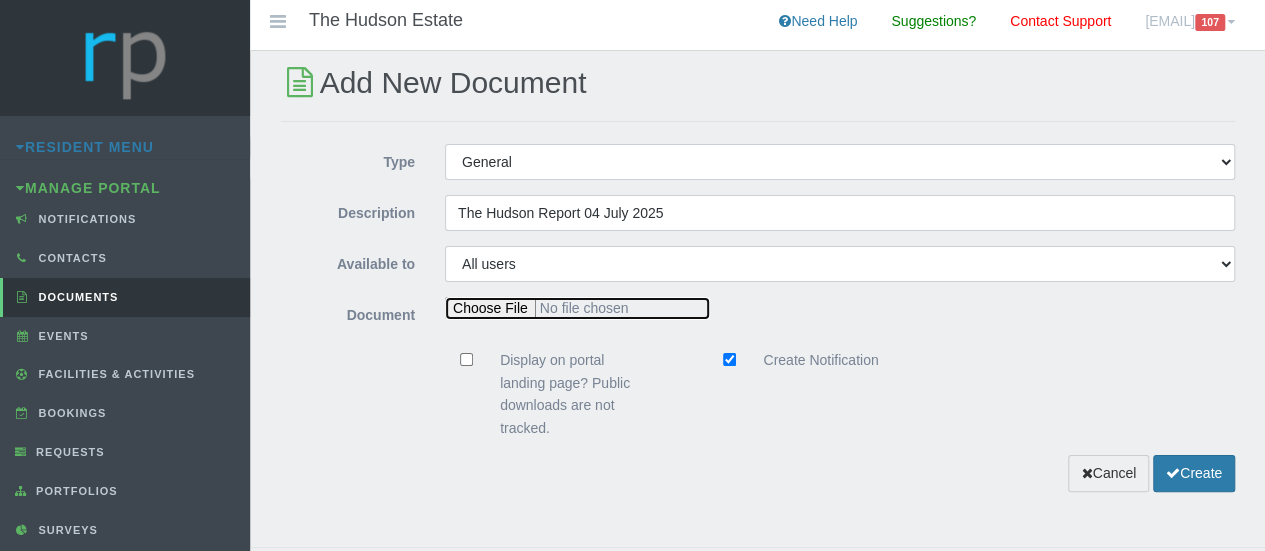 type on "C:\fakepath\Hudson Report [DATE].pdf" 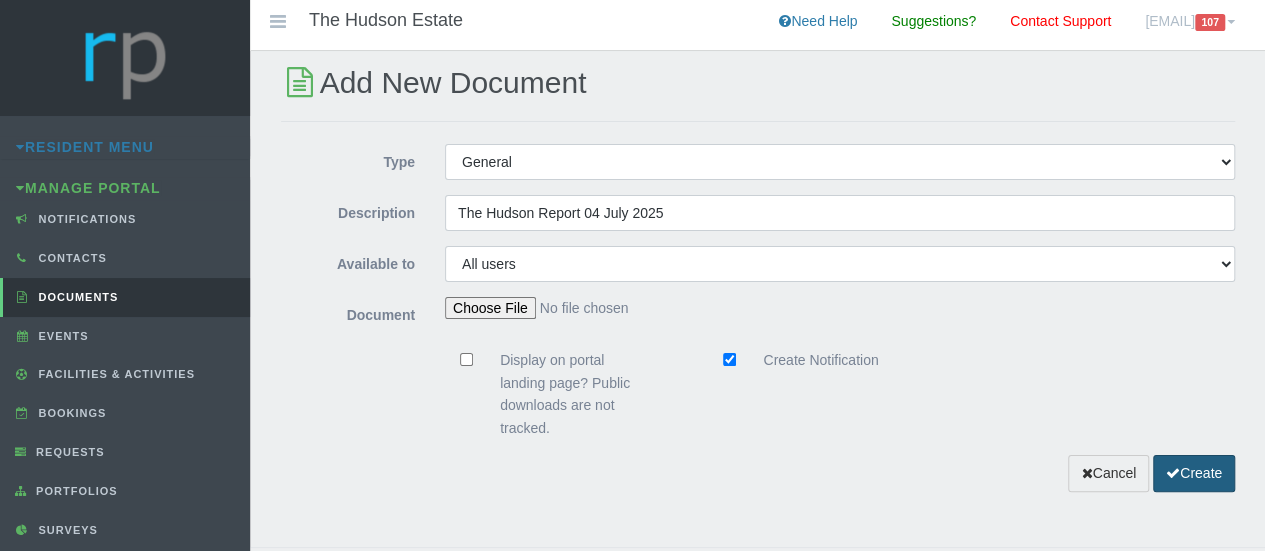 click on "Create" at bounding box center (1194, 473) 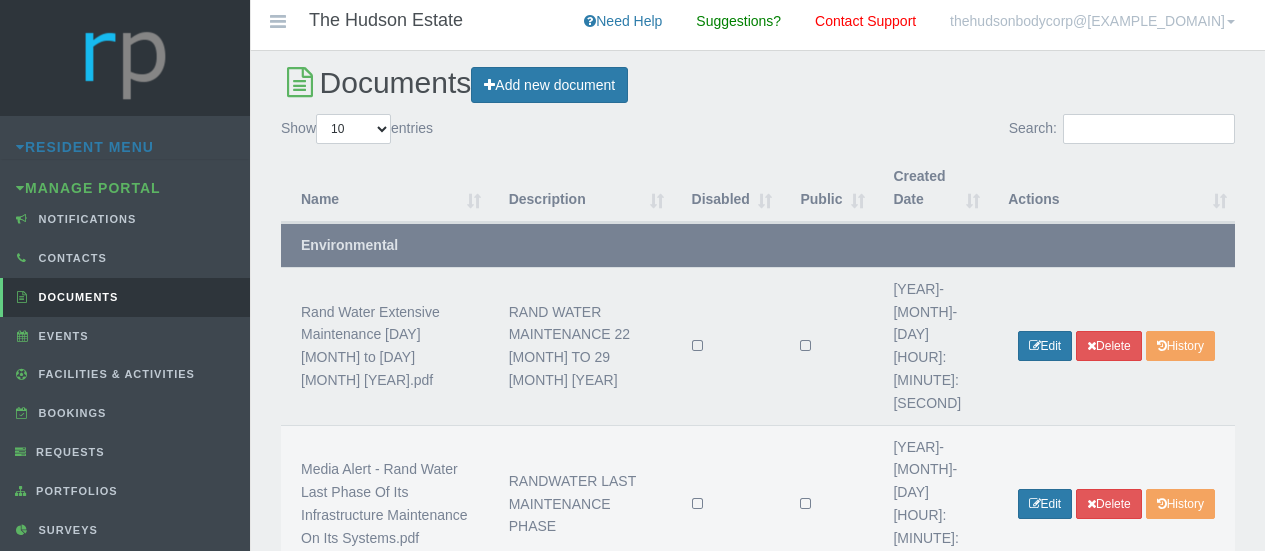 scroll, scrollTop: 0, scrollLeft: 0, axis: both 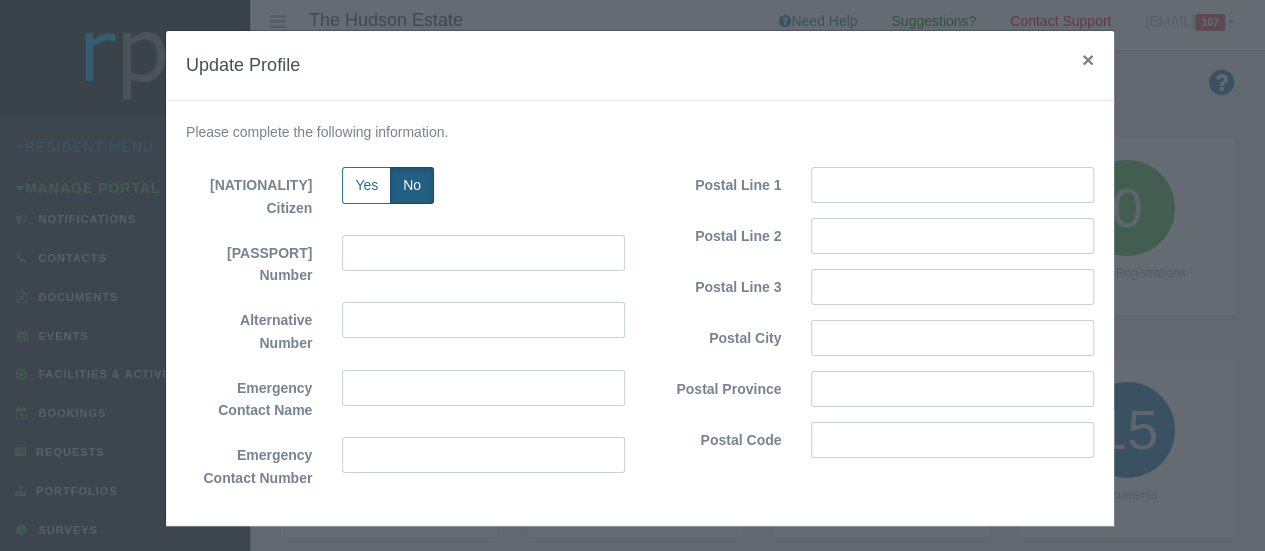 click on "×" at bounding box center (1088, 59) 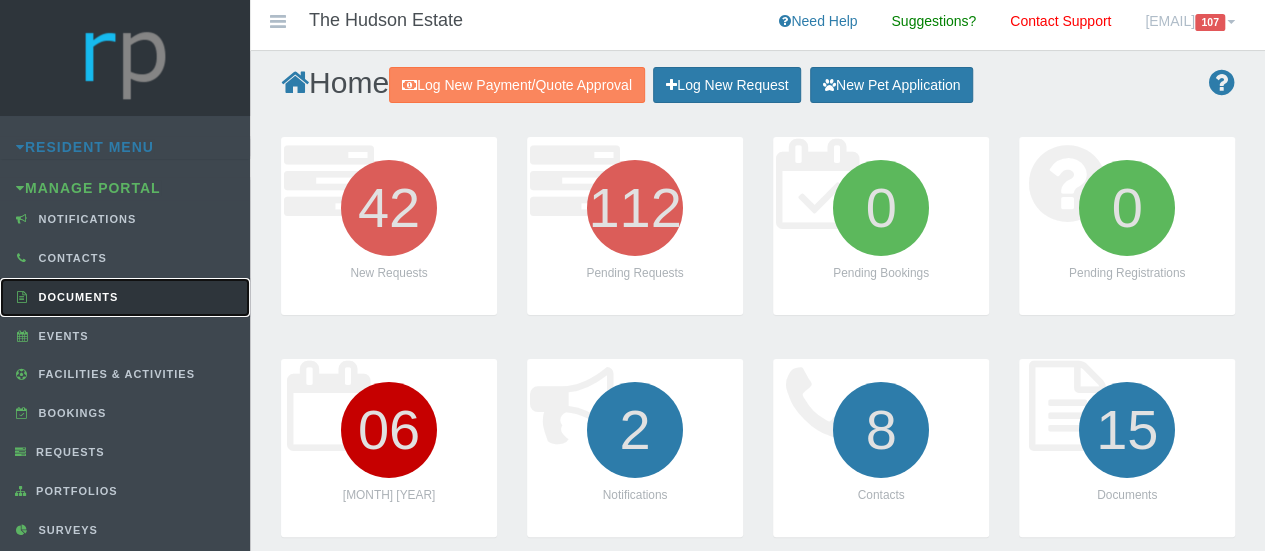 click on "Documents" at bounding box center [76, 297] 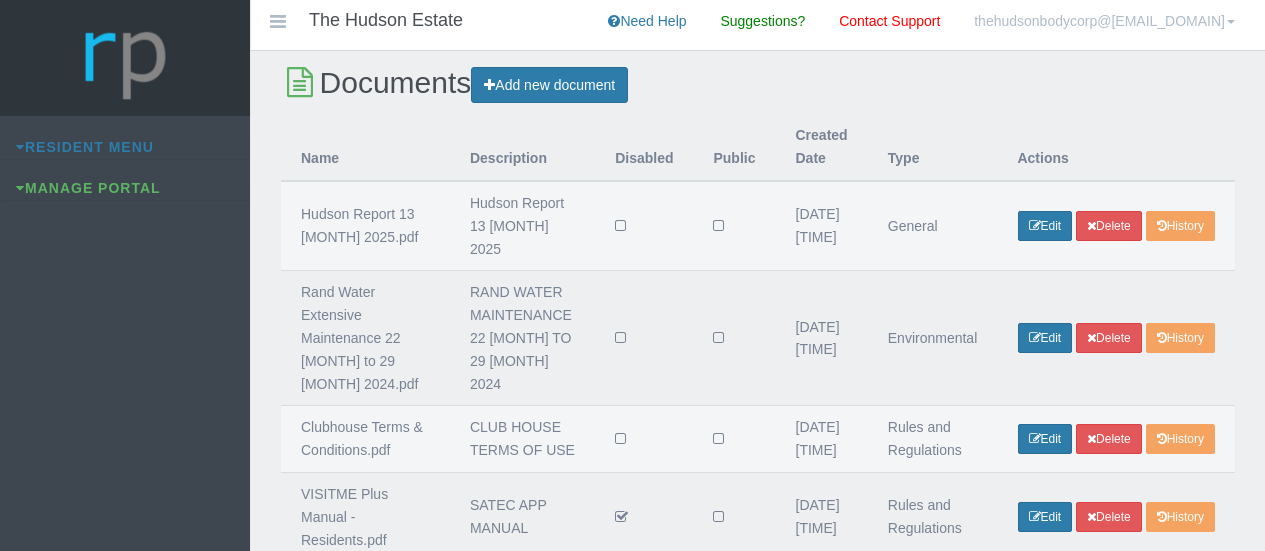 scroll, scrollTop: 0, scrollLeft: 0, axis: both 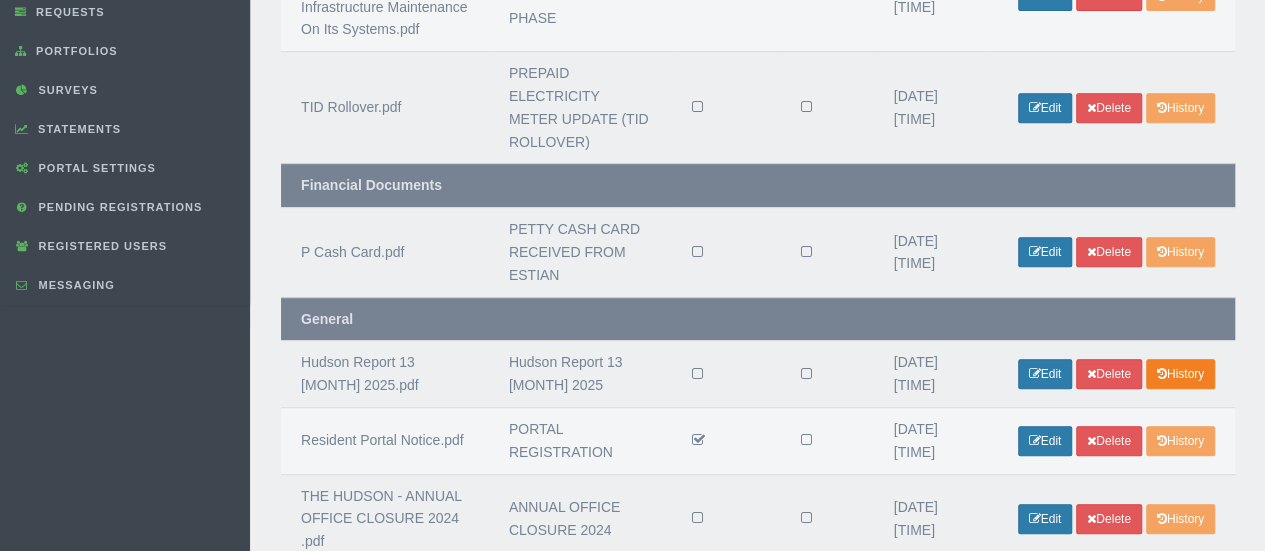 click on "History" at bounding box center [1180, 374] 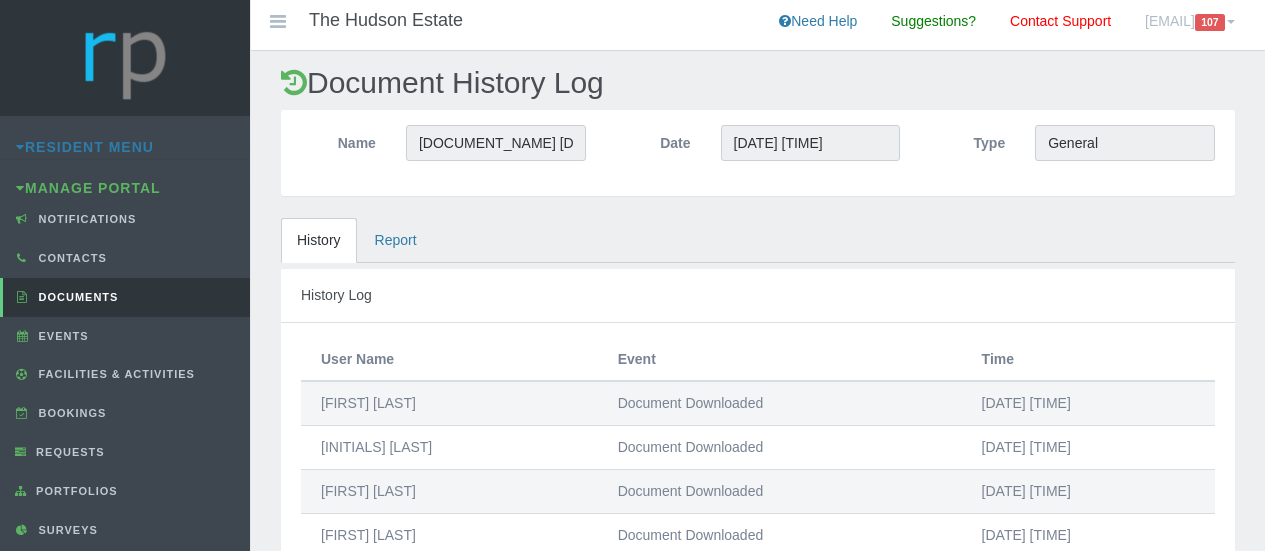 scroll, scrollTop: 0, scrollLeft: 0, axis: both 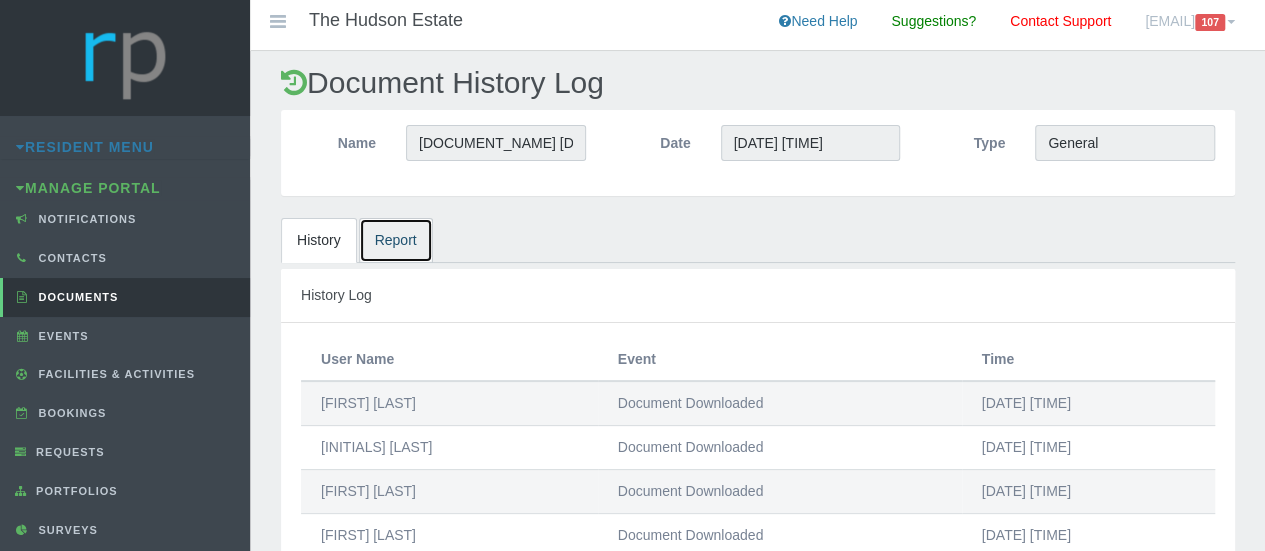 click on "Report" at bounding box center [396, 240] 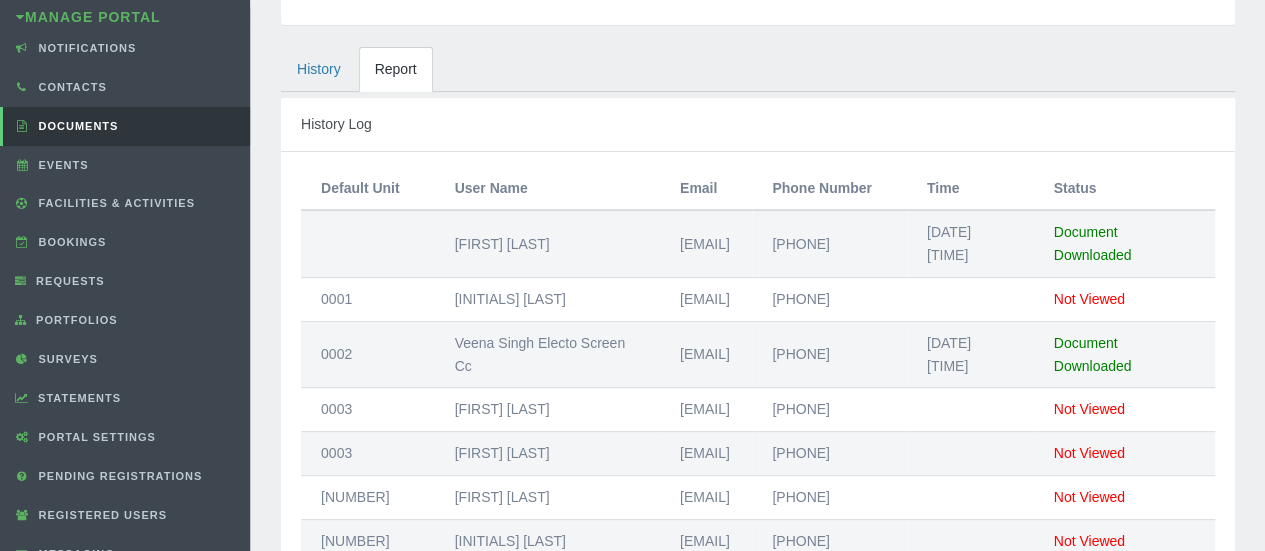 scroll, scrollTop: 200, scrollLeft: 0, axis: vertical 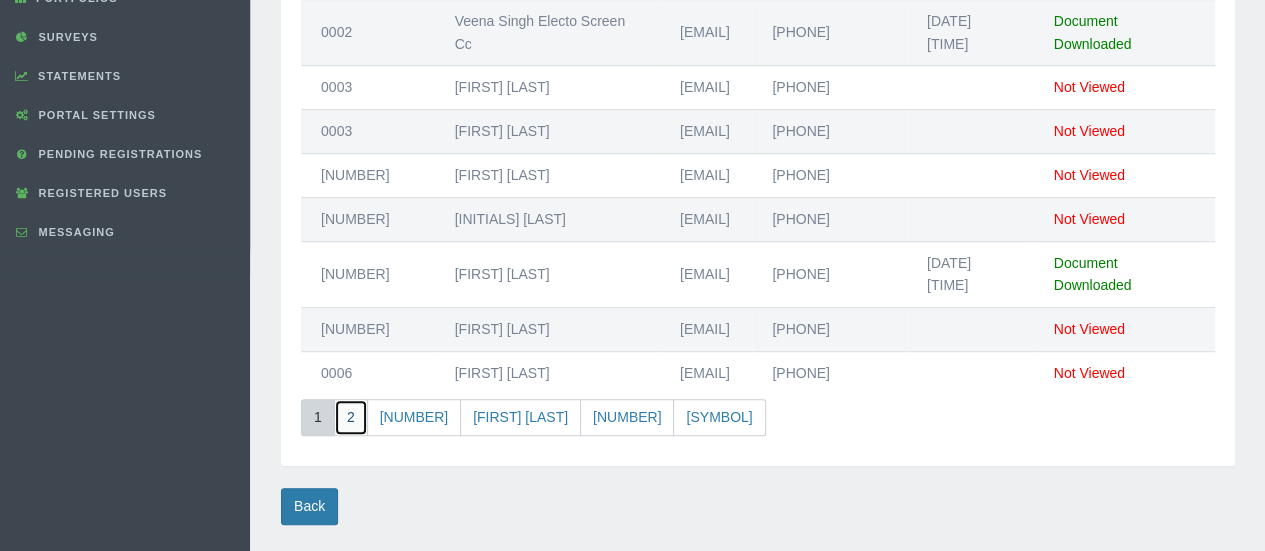click on "2" at bounding box center [351, 417] 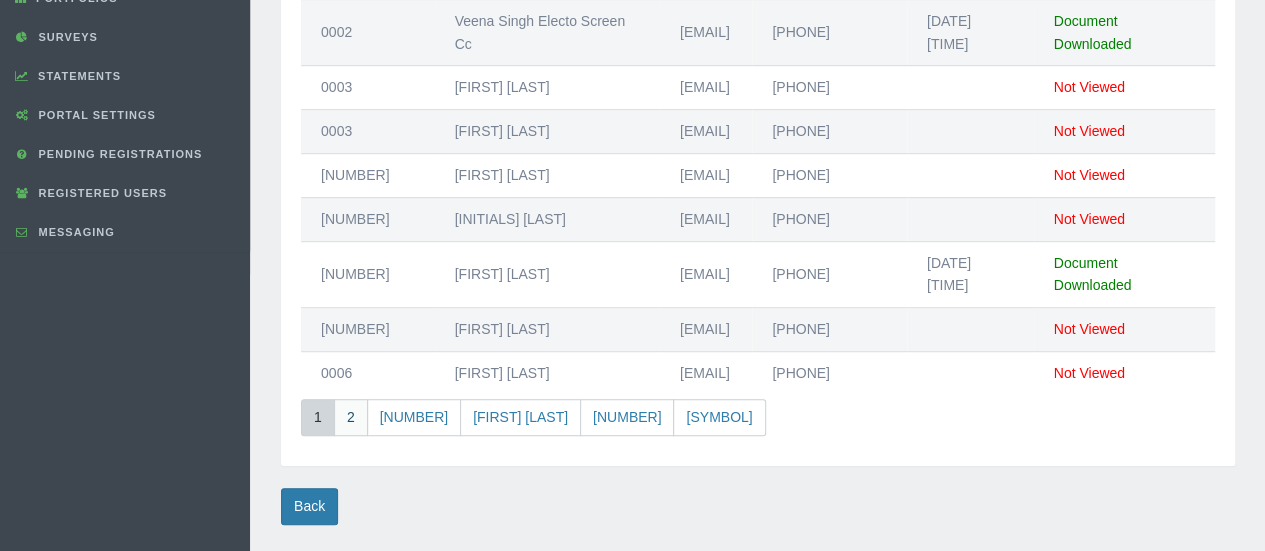 scroll, scrollTop: 206, scrollLeft: 0, axis: vertical 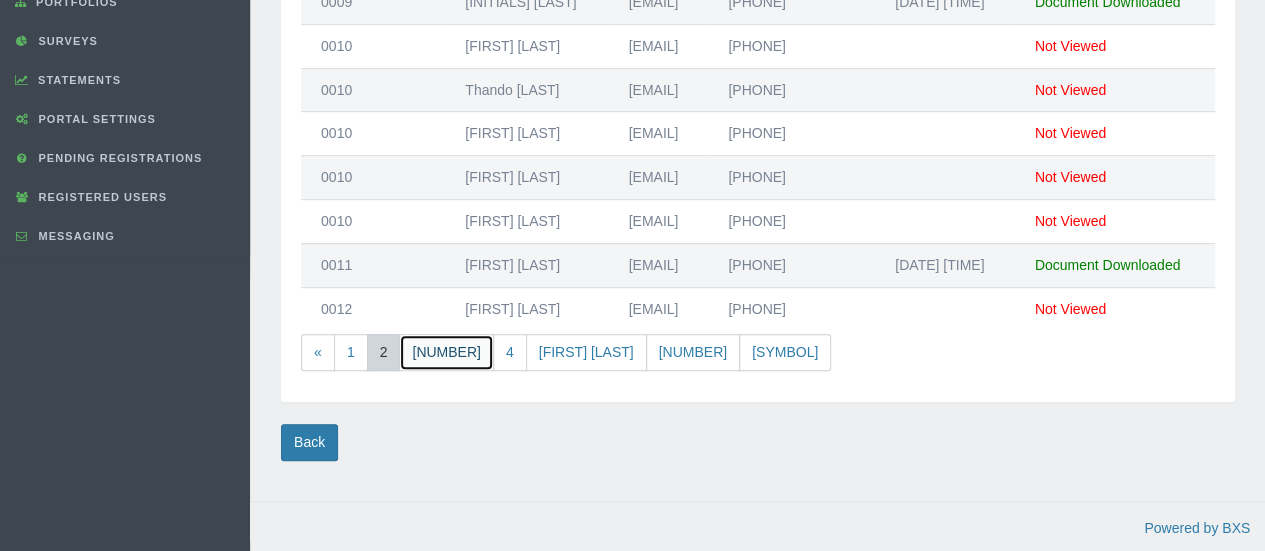 click on "[NUMBER]" at bounding box center (446, 352) 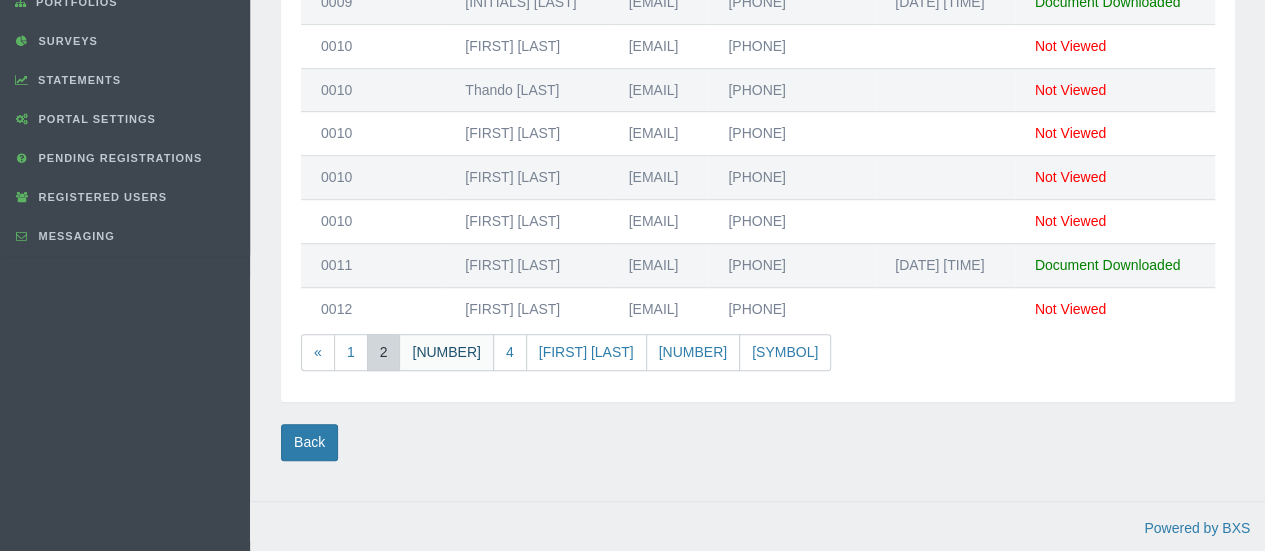scroll, scrollTop: 206, scrollLeft: 0, axis: vertical 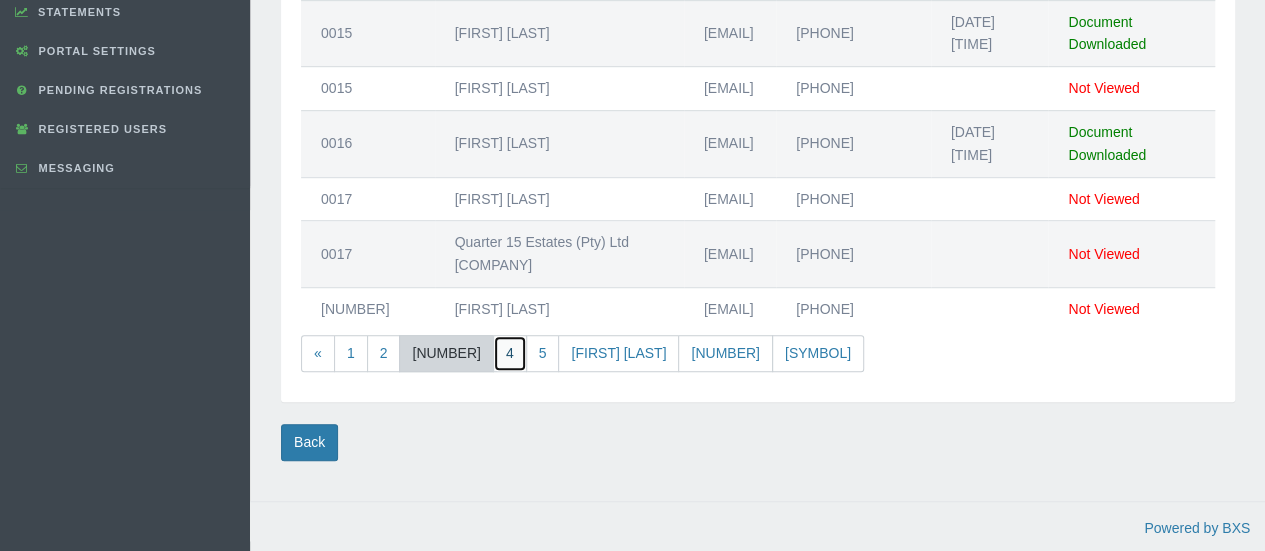 click on "4" at bounding box center (510, 353) 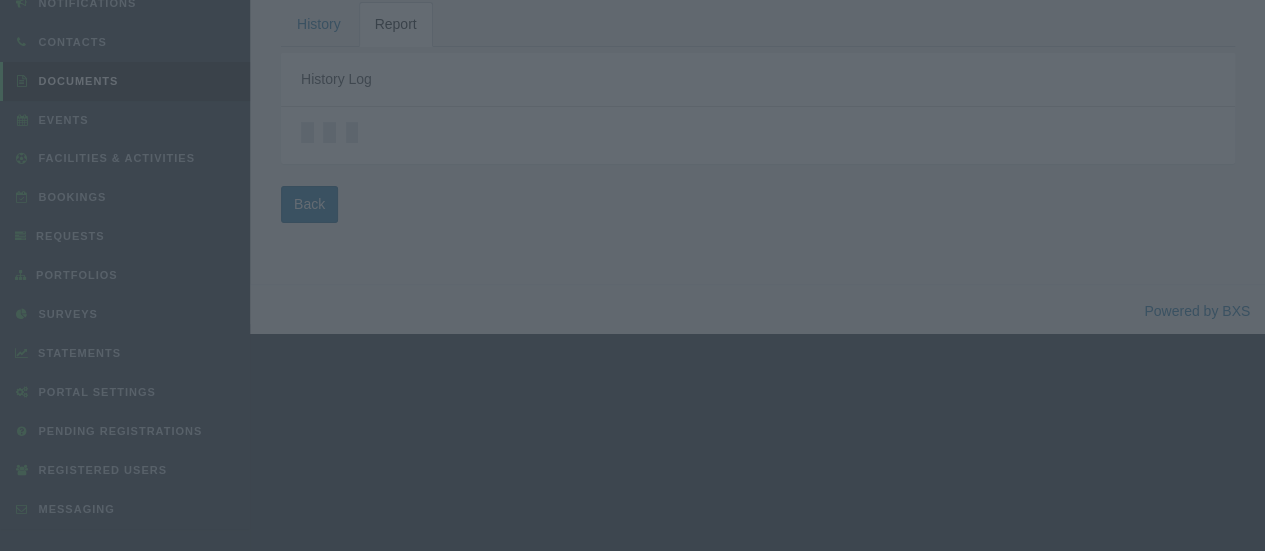 scroll, scrollTop: 206, scrollLeft: 0, axis: vertical 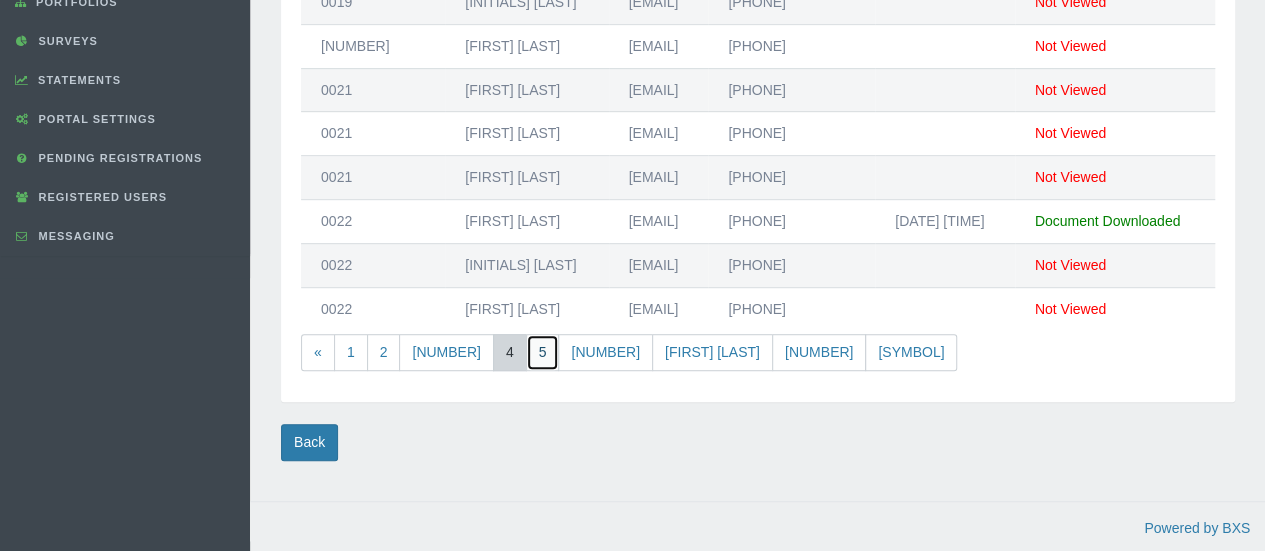 click on "5" at bounding box center (543, 352) 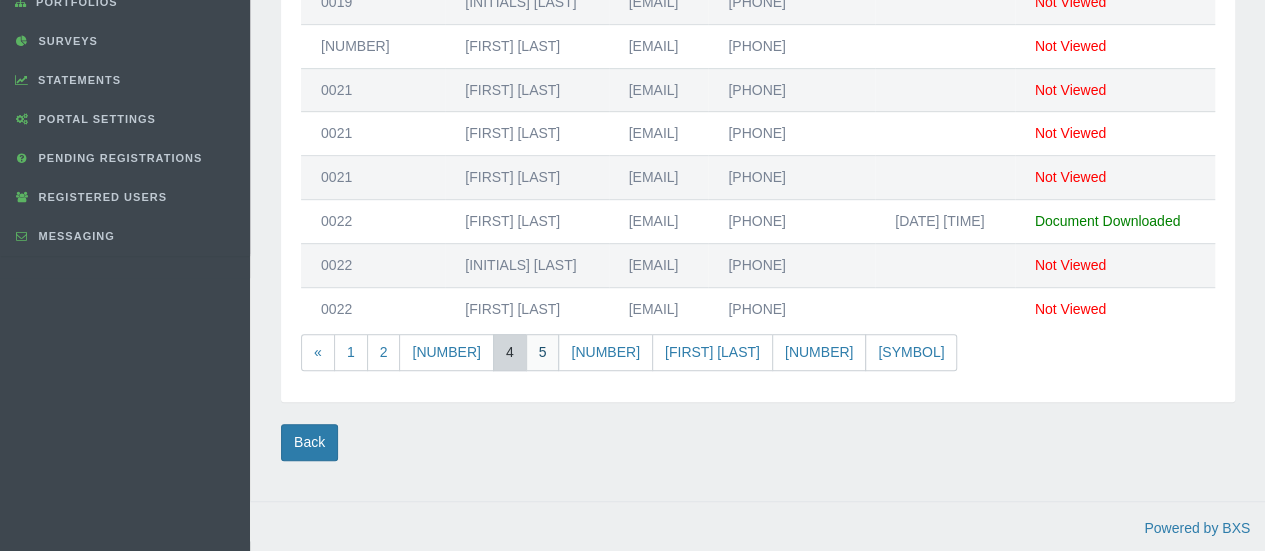 scroll, scrollTop: 206, scrollLeft: 0, axis: vertical 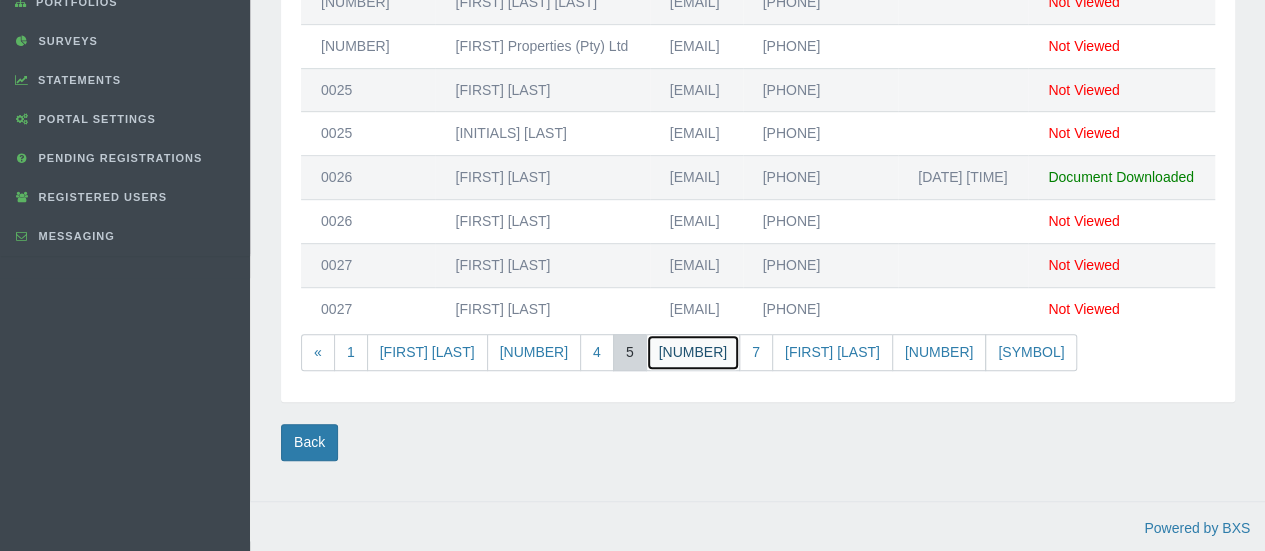 click on "[NUMBER]" at bounding box center (693, 352) 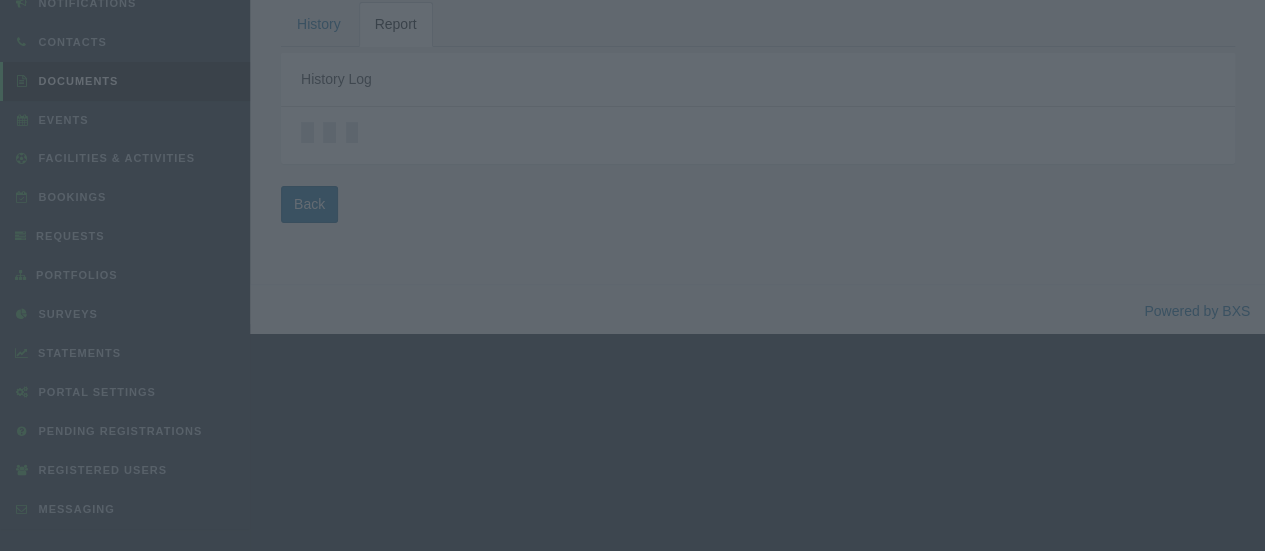 scroll, scrollTop: 206, scrollLeft: 0, axis: vertical 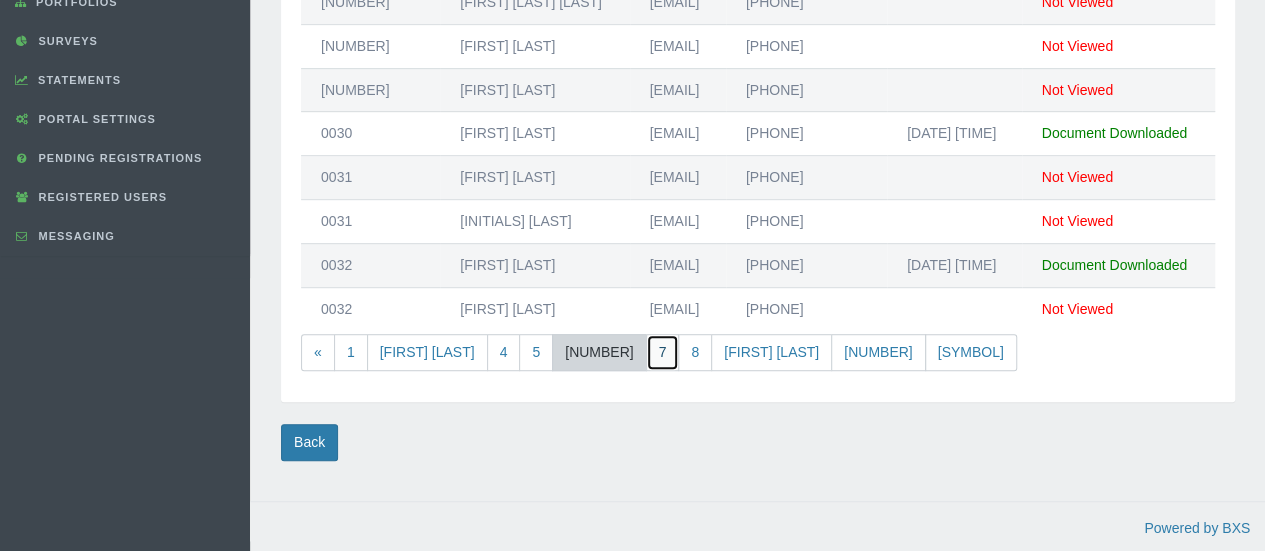 click on "7" at bounding box center [663, 352] 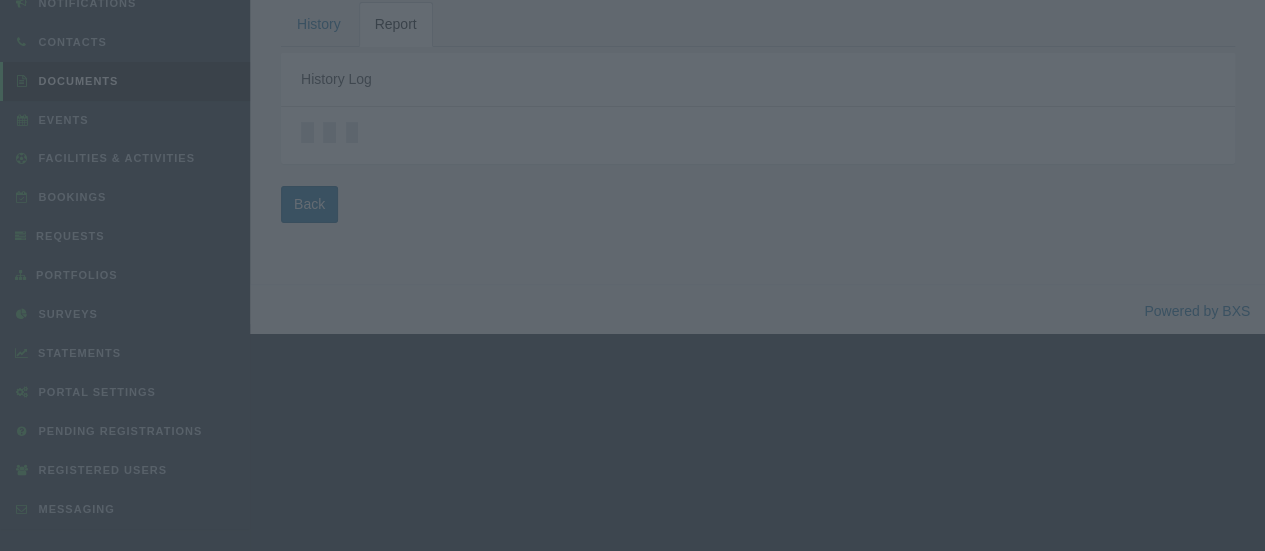 scroll, scrollTop: 206, scrollLeft: 0, axis: vertical 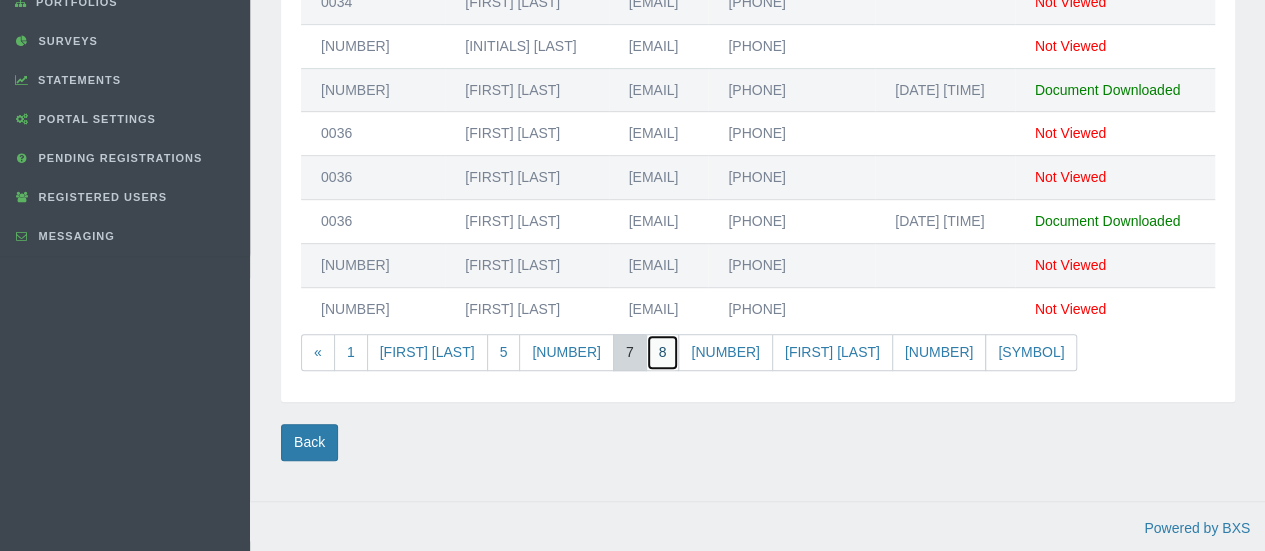 click on "8" at bounding box center (663, 352) 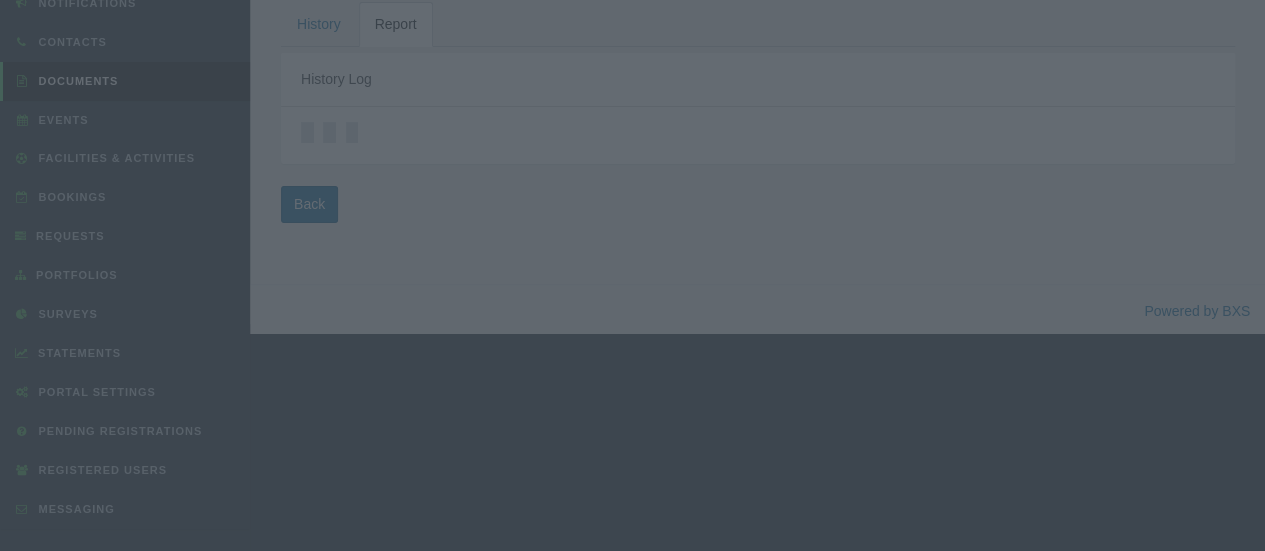 scroll, scrollTop: 206, scrollLeft: 0, axis: vertical 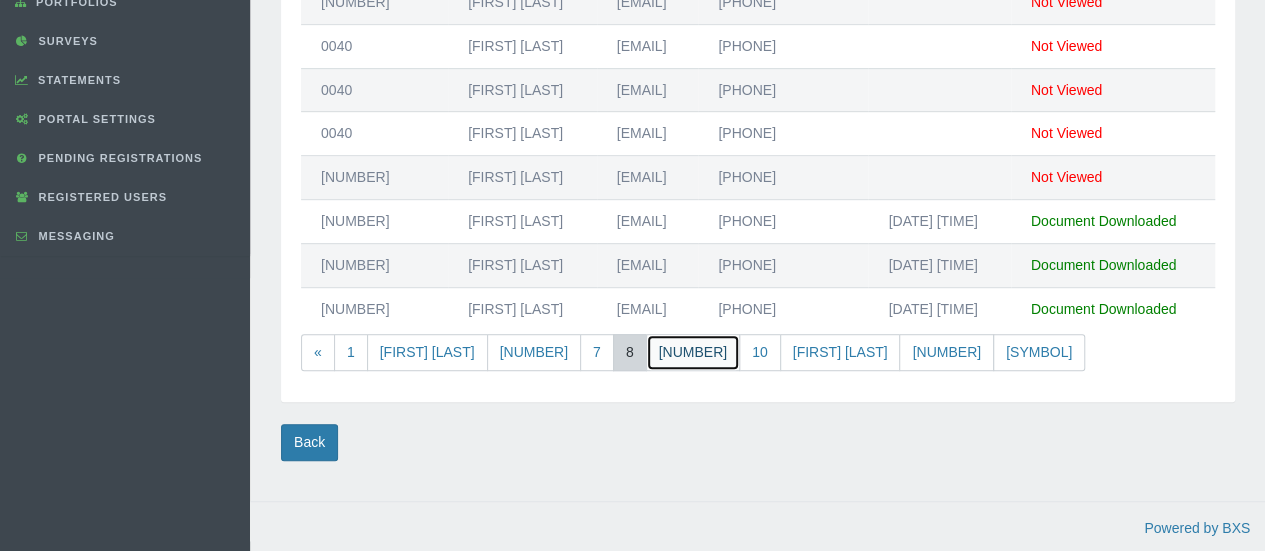 click on "[NUMBER]" at bounding box center (693, 352) 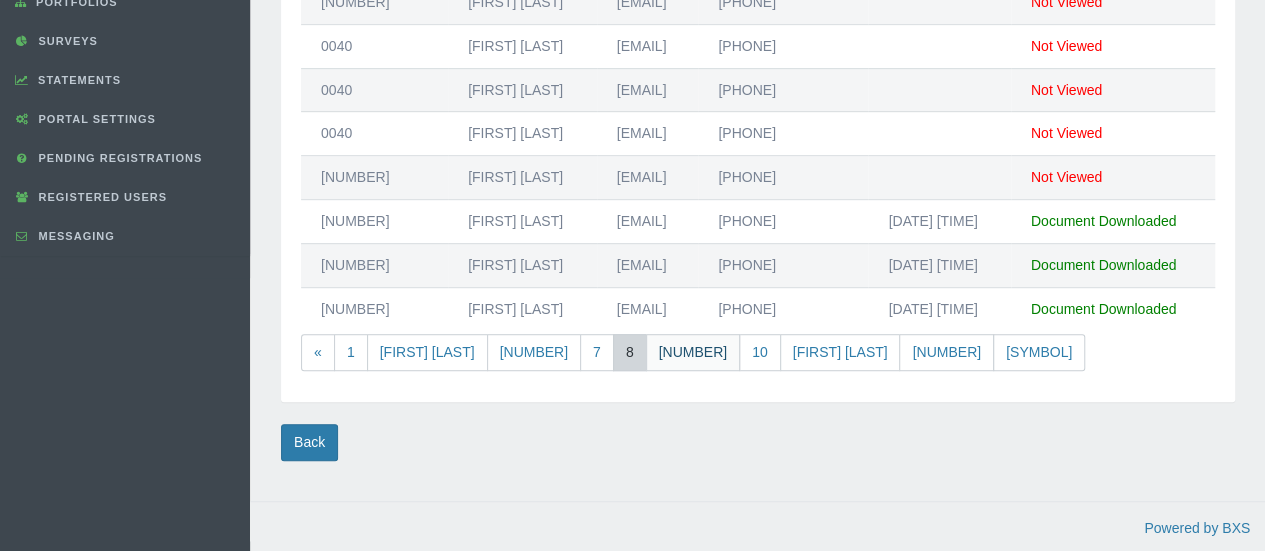 scroll, scrollTop: 206, scrollLeft: 0, axis: vertical 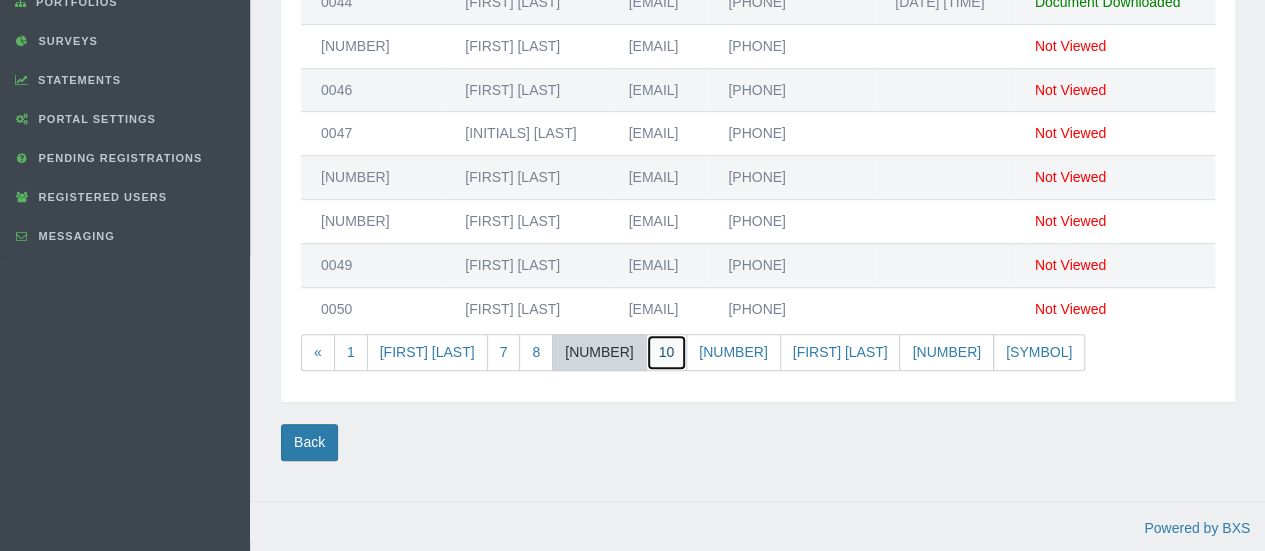 click on "10" at bounding box center (667, 352) 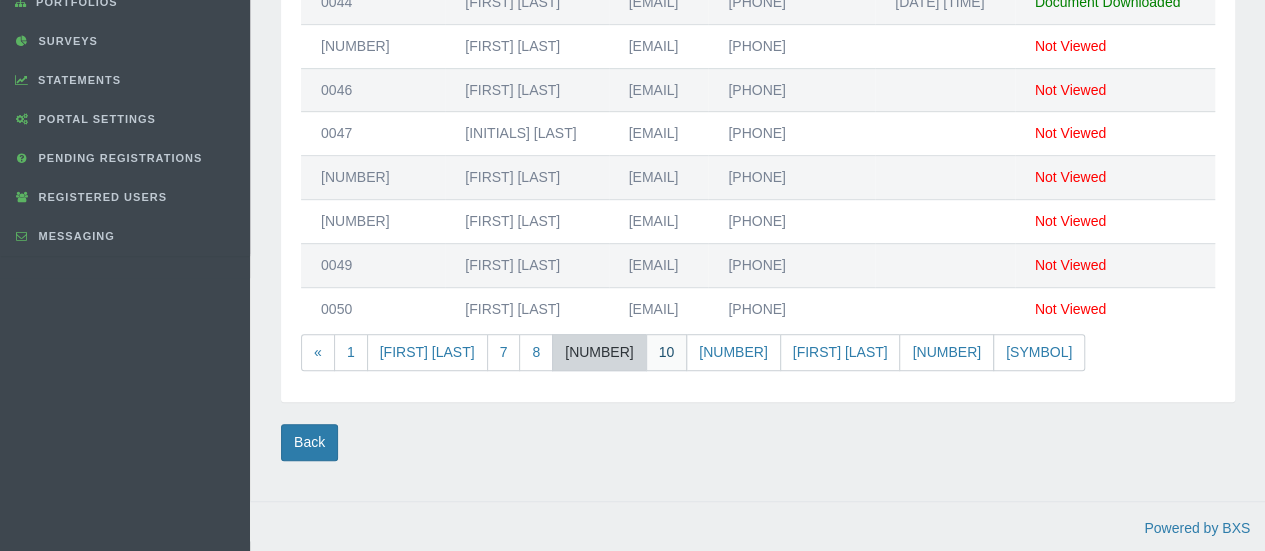scroll, scrollTop: 206, scrollLeft: 0, axis: vertical 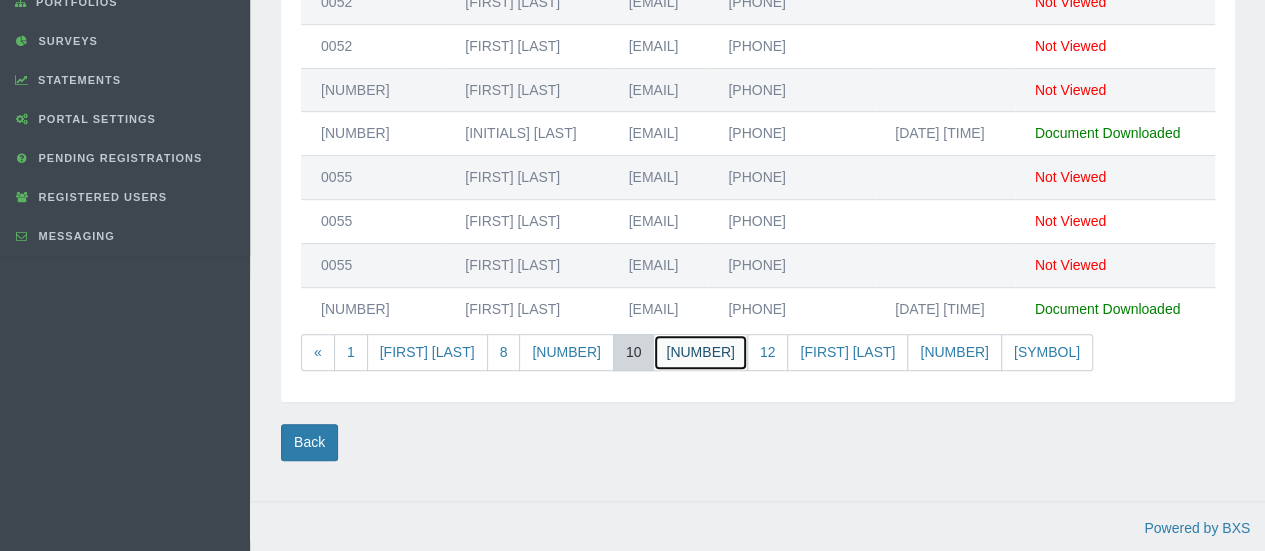click on "[NUMBER]" at bounding box center (700, 352) 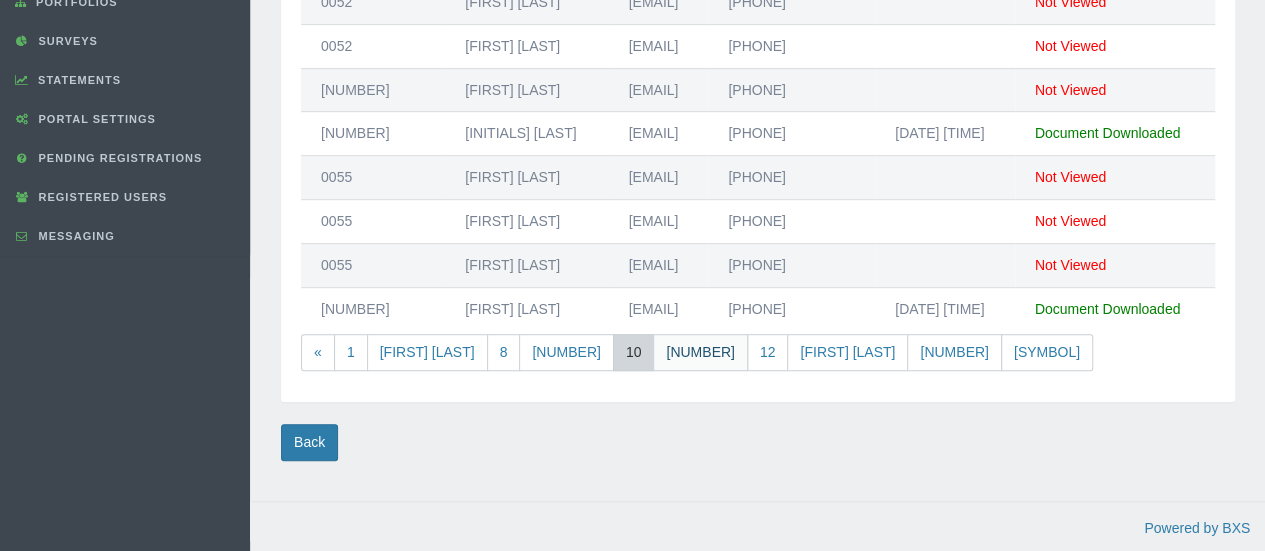 scroll, scrollTop: 206, scrollLeft: 0, axis: vertical 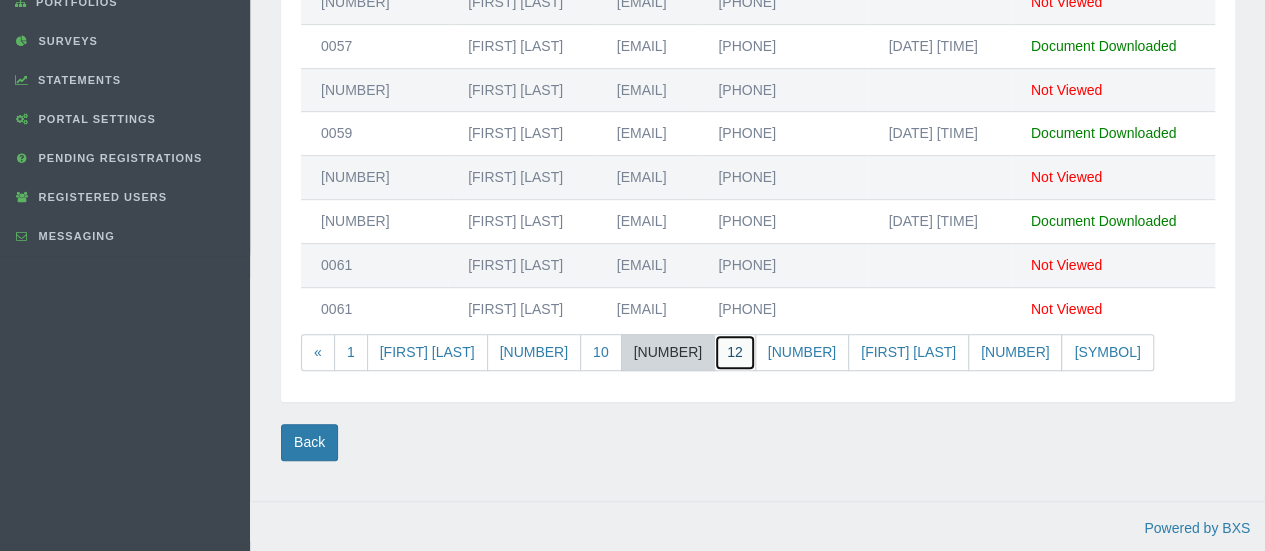 click on "12" at bounding box center (735, 352) 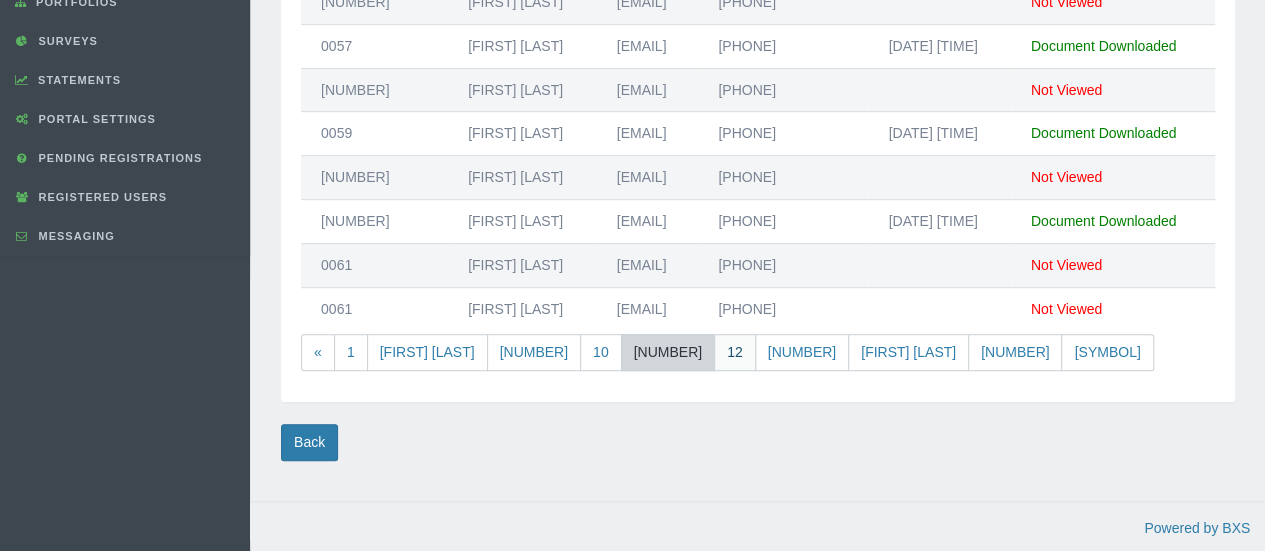 scroll, scrollTop: 206, scrollLeft: 0, axis: vertical 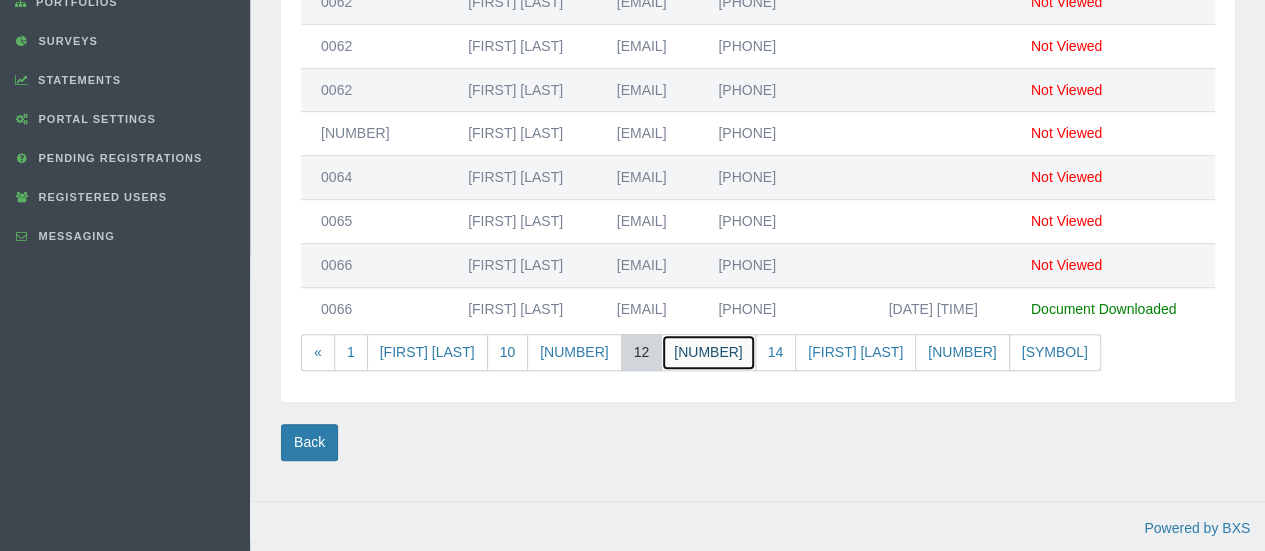click on "[NUMBER]" at bounding box center (708, 352) 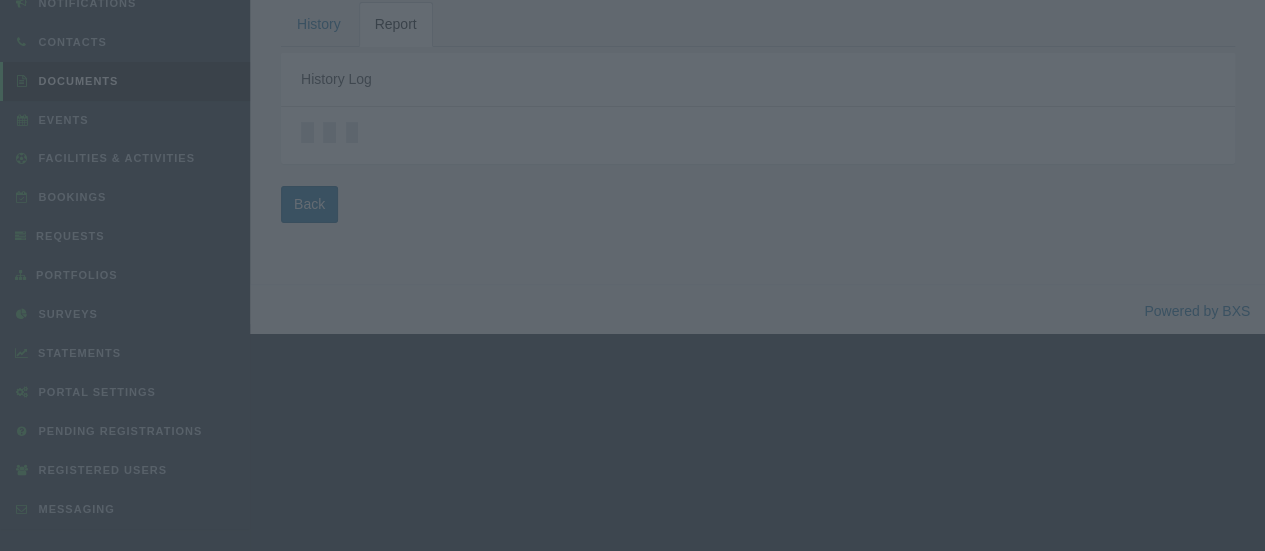 scroll, scrollTop: 206, scrollLeft: 0, axis: vertical 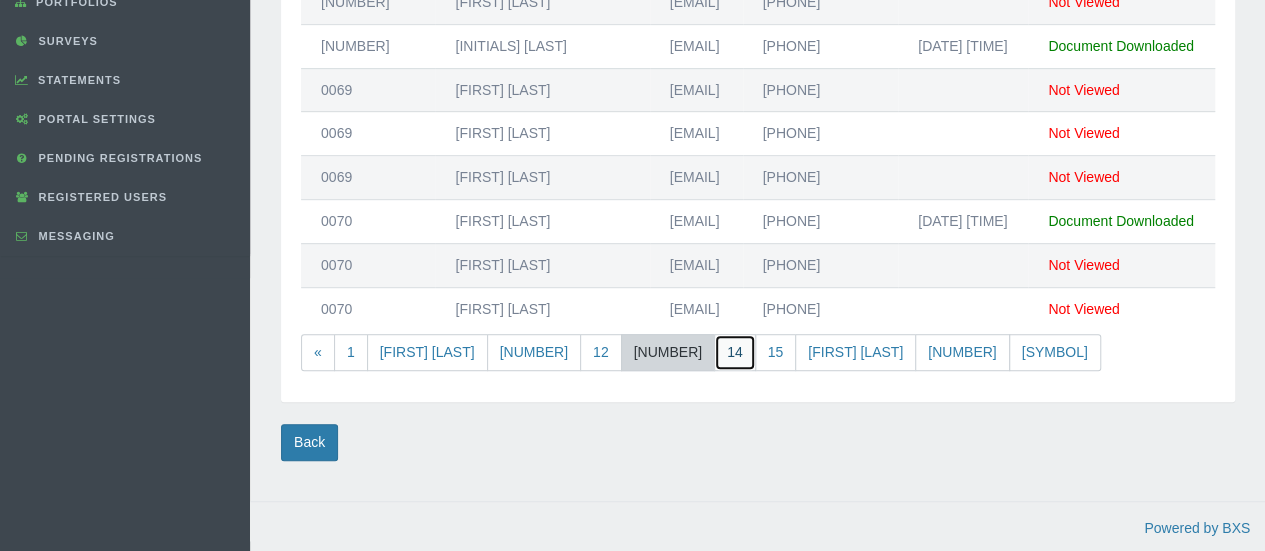 click on "14" at bounding box center [735, 352] 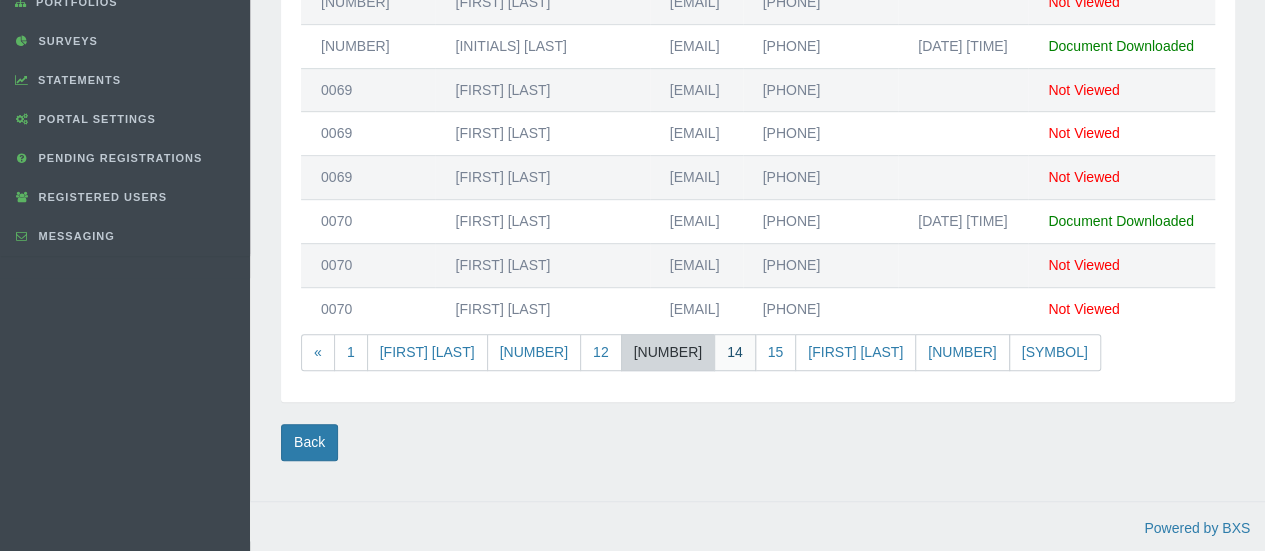 scroll, scrollTop: 206, scrollLeft: 0, axis: vertical 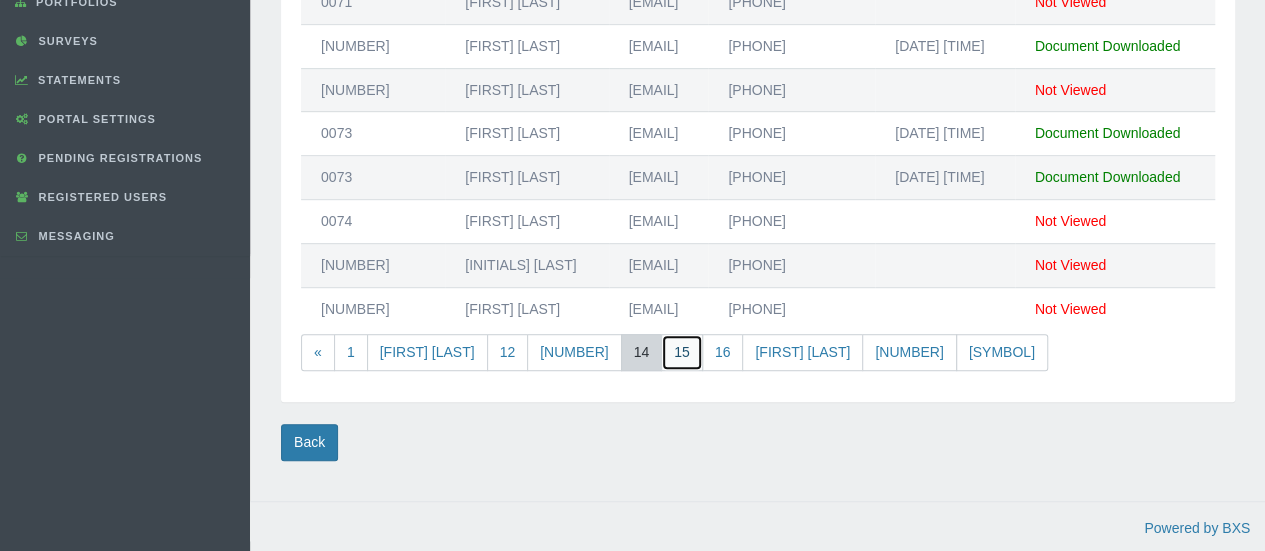click on "15" at bounding box center [682, 352] 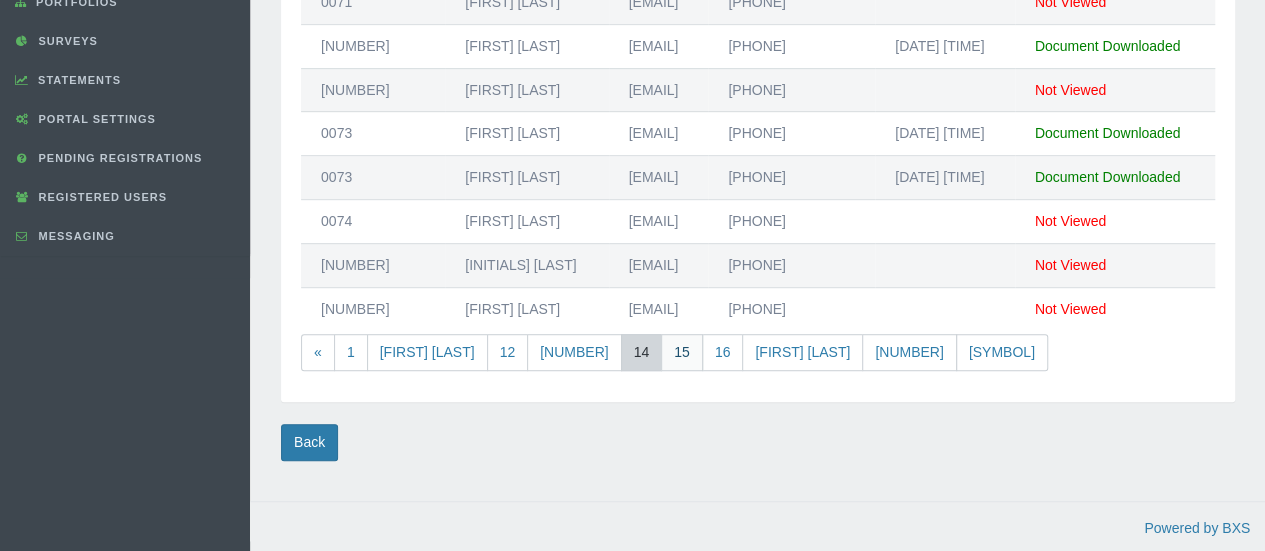 scroll, scrollTop: 206, scrollLeft: 0, axis: vertical 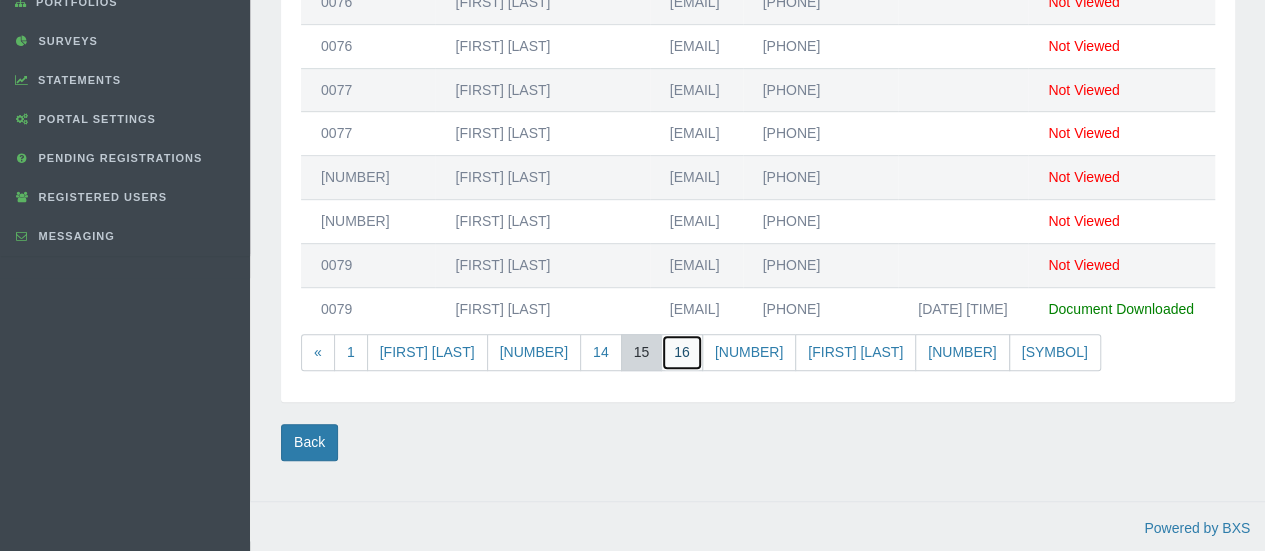click on "16" at bounding box center (682, 352) 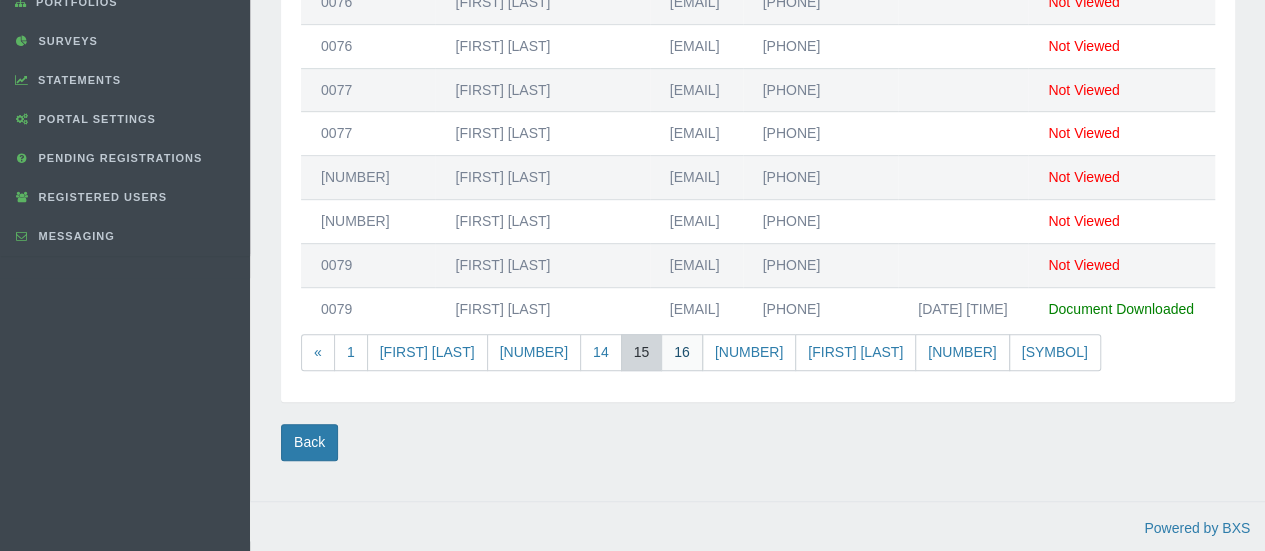 scroll, scrollTop: 206, scrollLeft: 0, axis: vertical 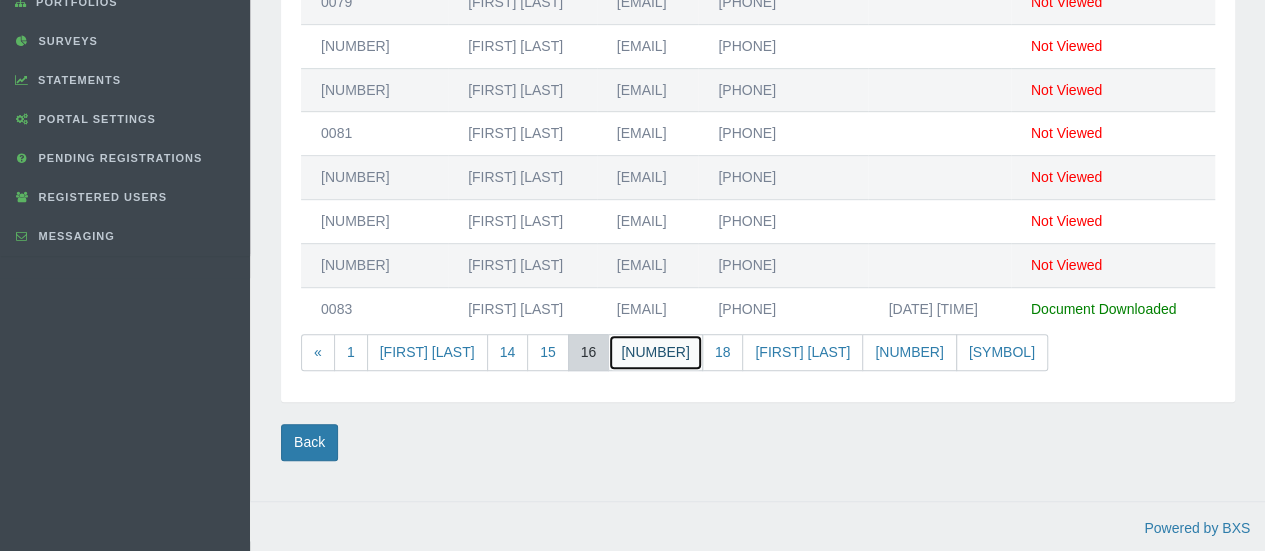 click on "[NUMBER]" at bounding box center [655, 352] 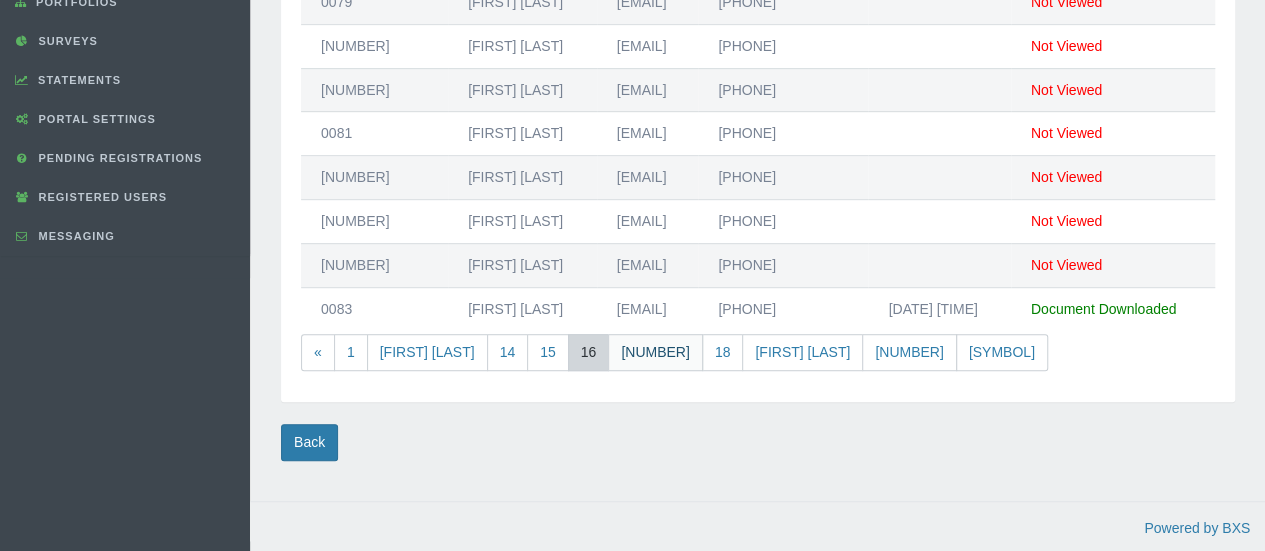 scroll, scrollTop: 206, scrollLeft: 0, axis: vertical 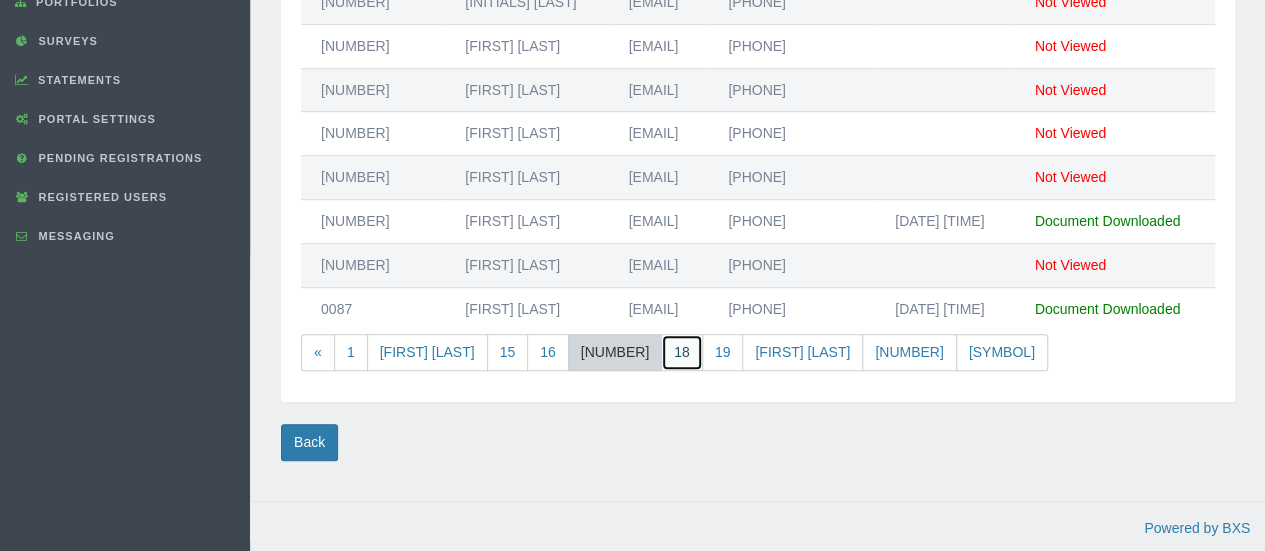 click on "18" at bounding box center [682, 352] 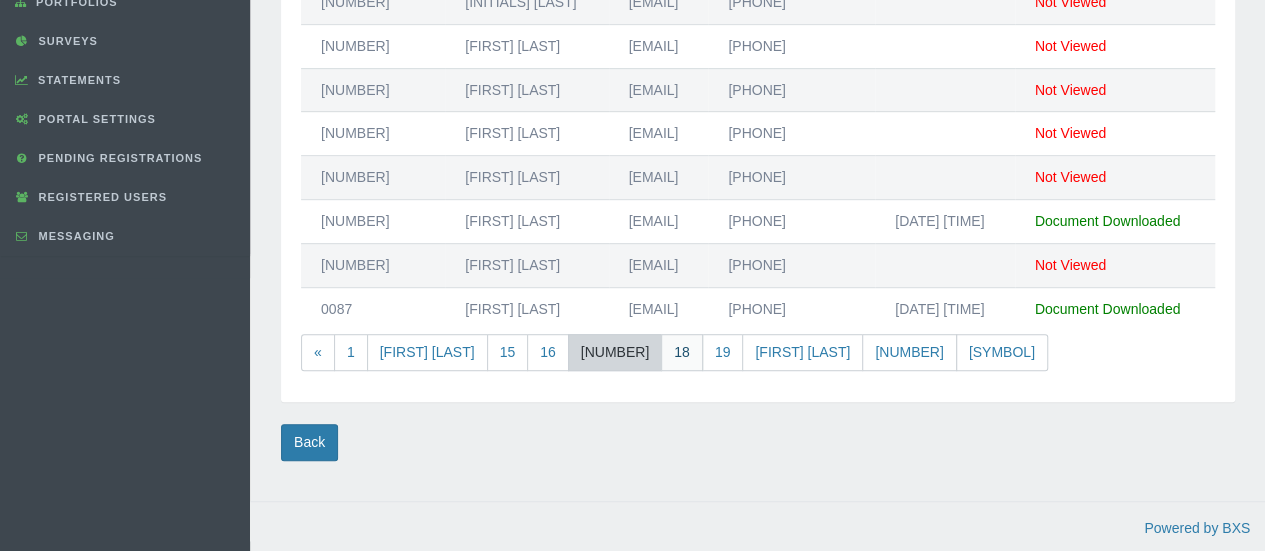 scroll, scrollTop: 206, scrollLeft: 0, axis: vertical 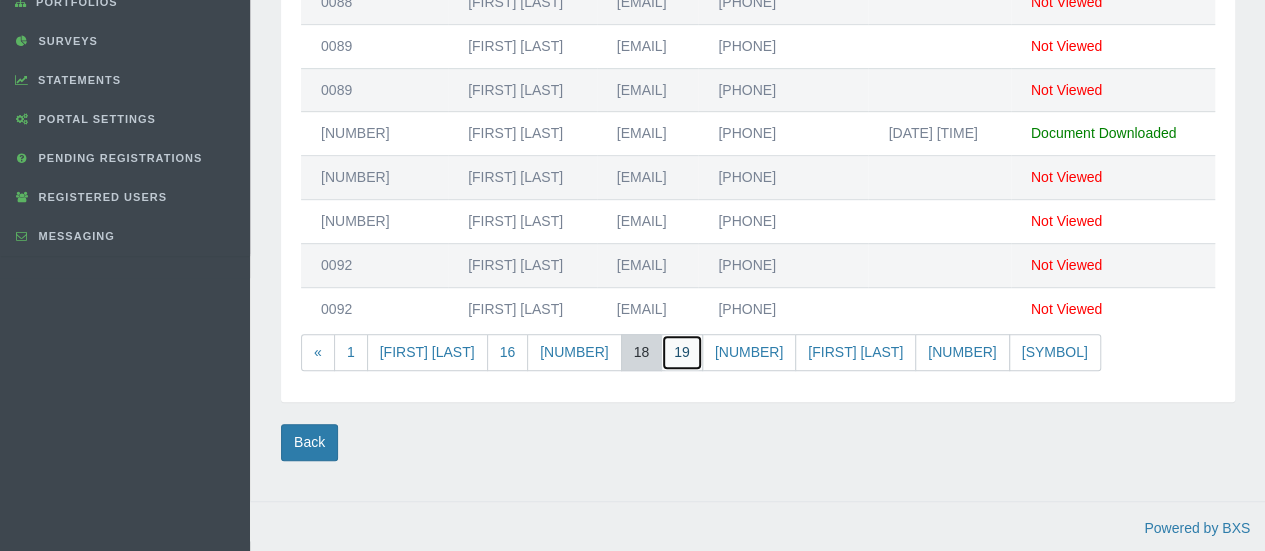 click on "19" at bounding box center [682, 352] 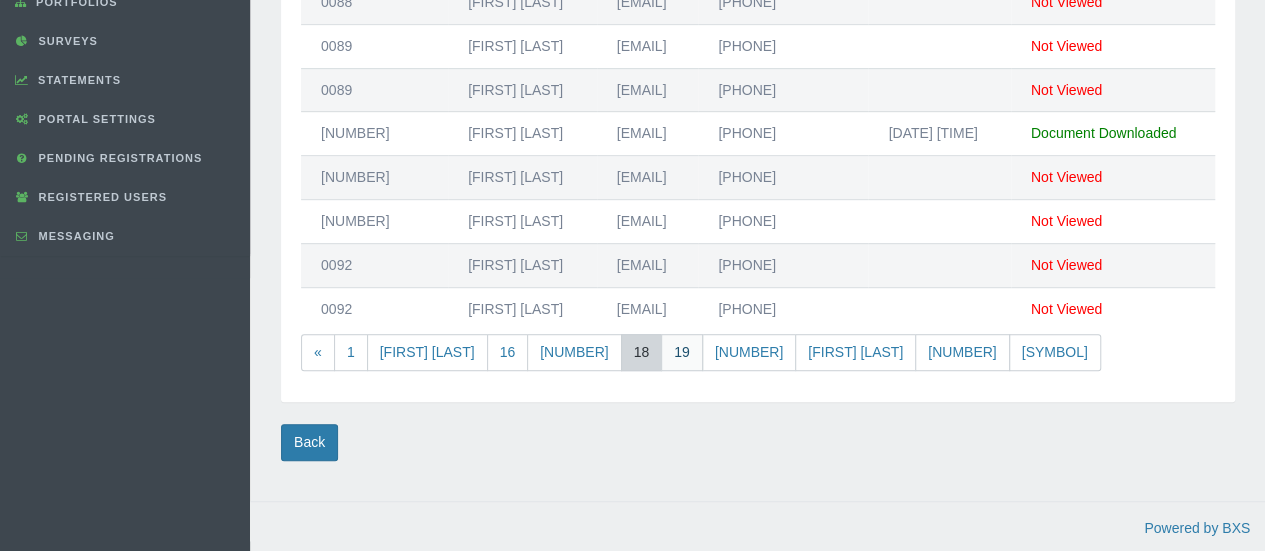 scroll, scrollTop: 206, scrollLeft: 0, axis: vertical 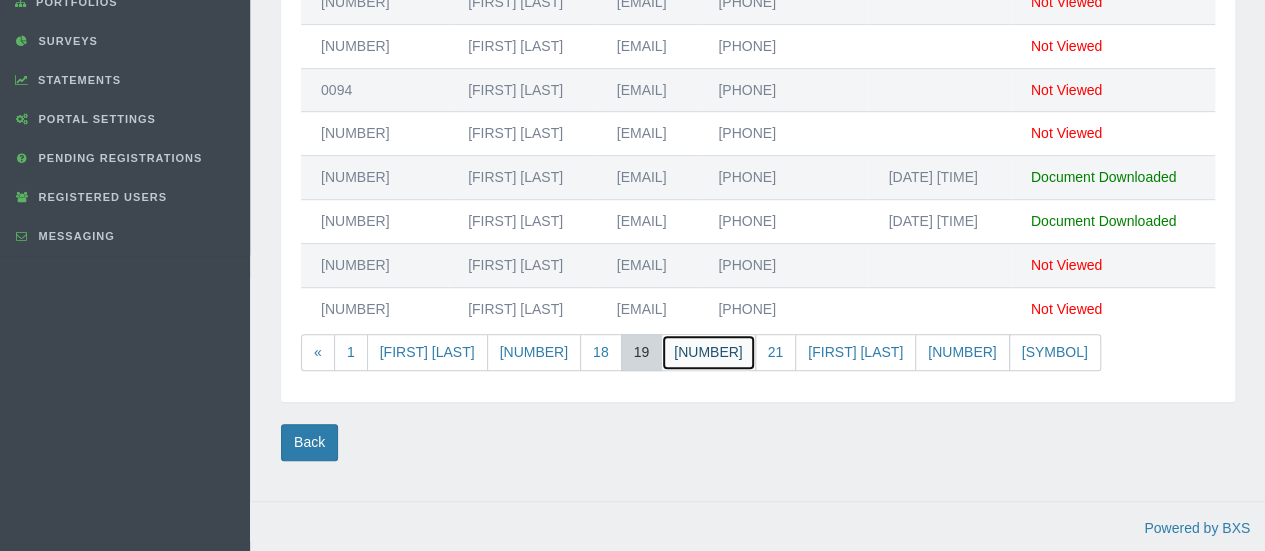 click on "[NUMBER]" at bounding box center (708, 352) 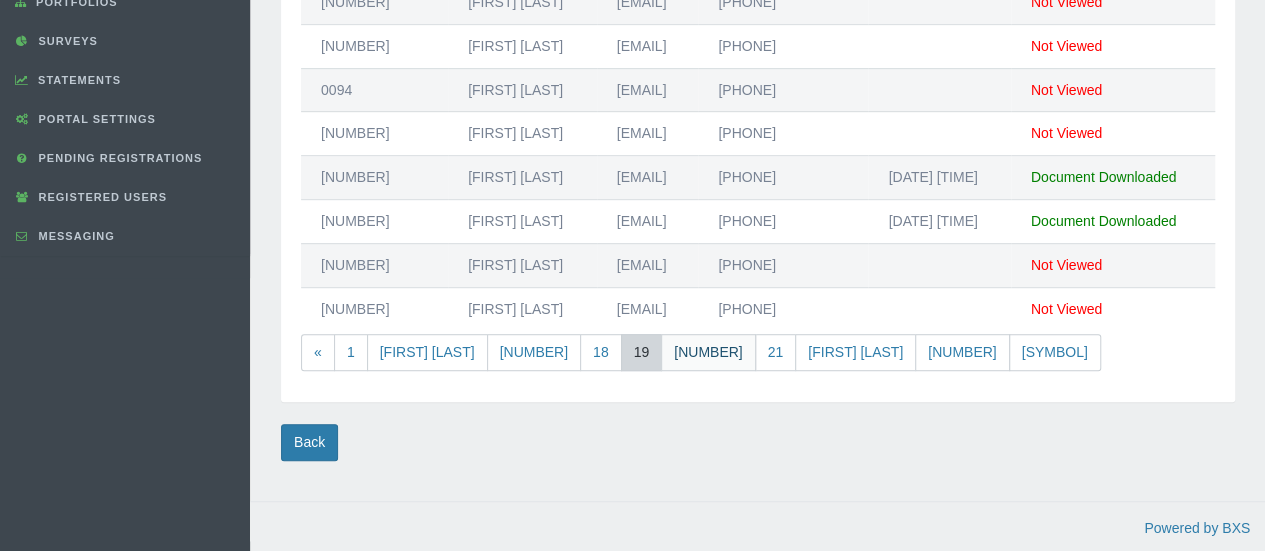 scroll, scrollTop: 206, scrollLeft: 0, axis: vertical 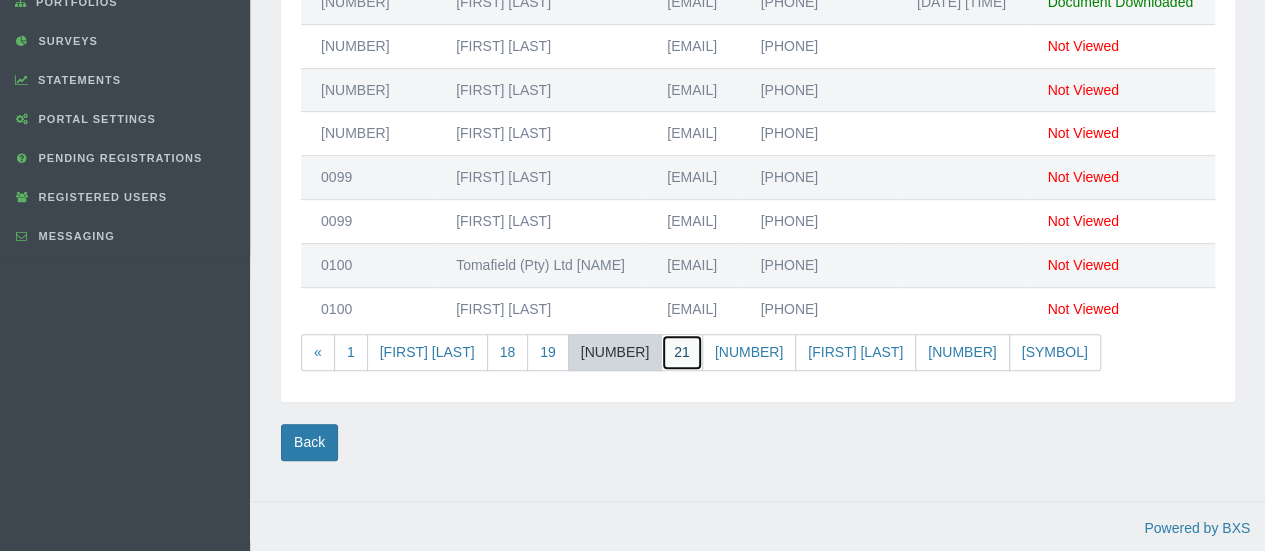 click on "21" at bounding box center (682, 352) 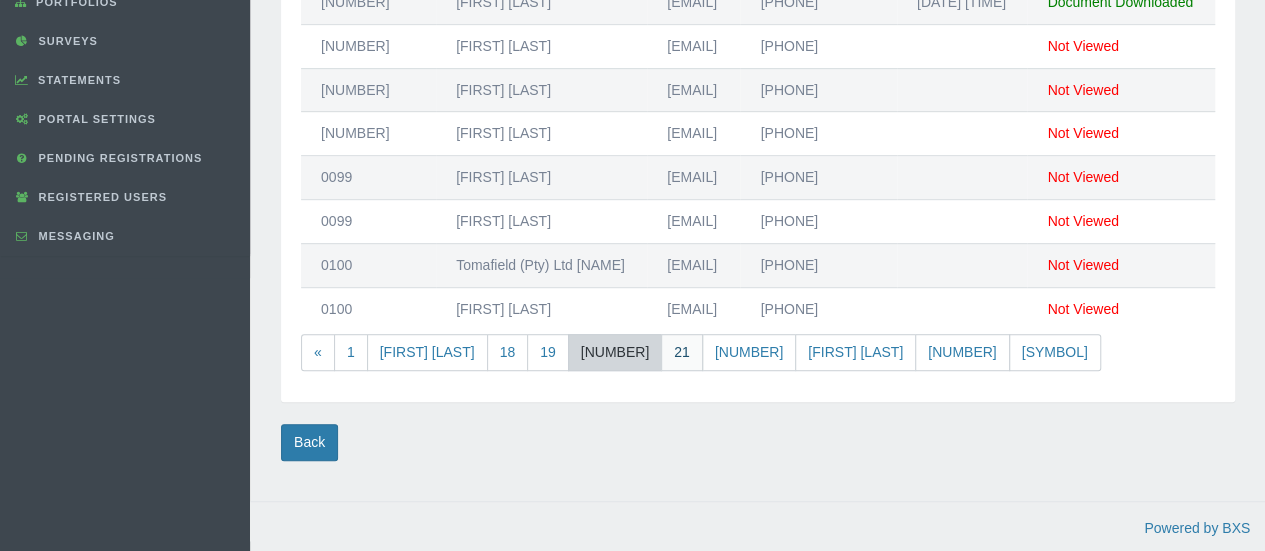 scroll, scrollTop: 206, scrollLeft: 0, axis: vertical 